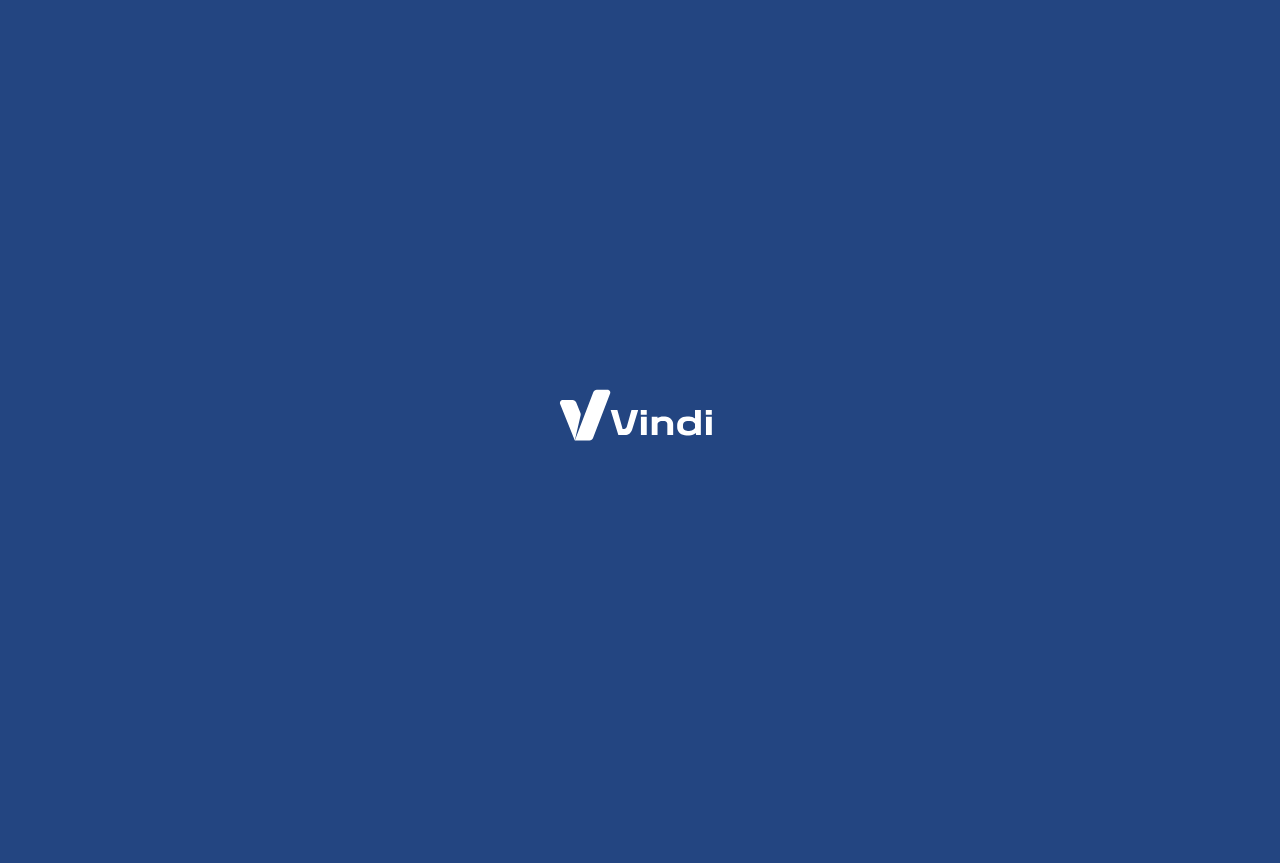 scroll, scrollTop: 0, scrollLeft: 0, axis: both 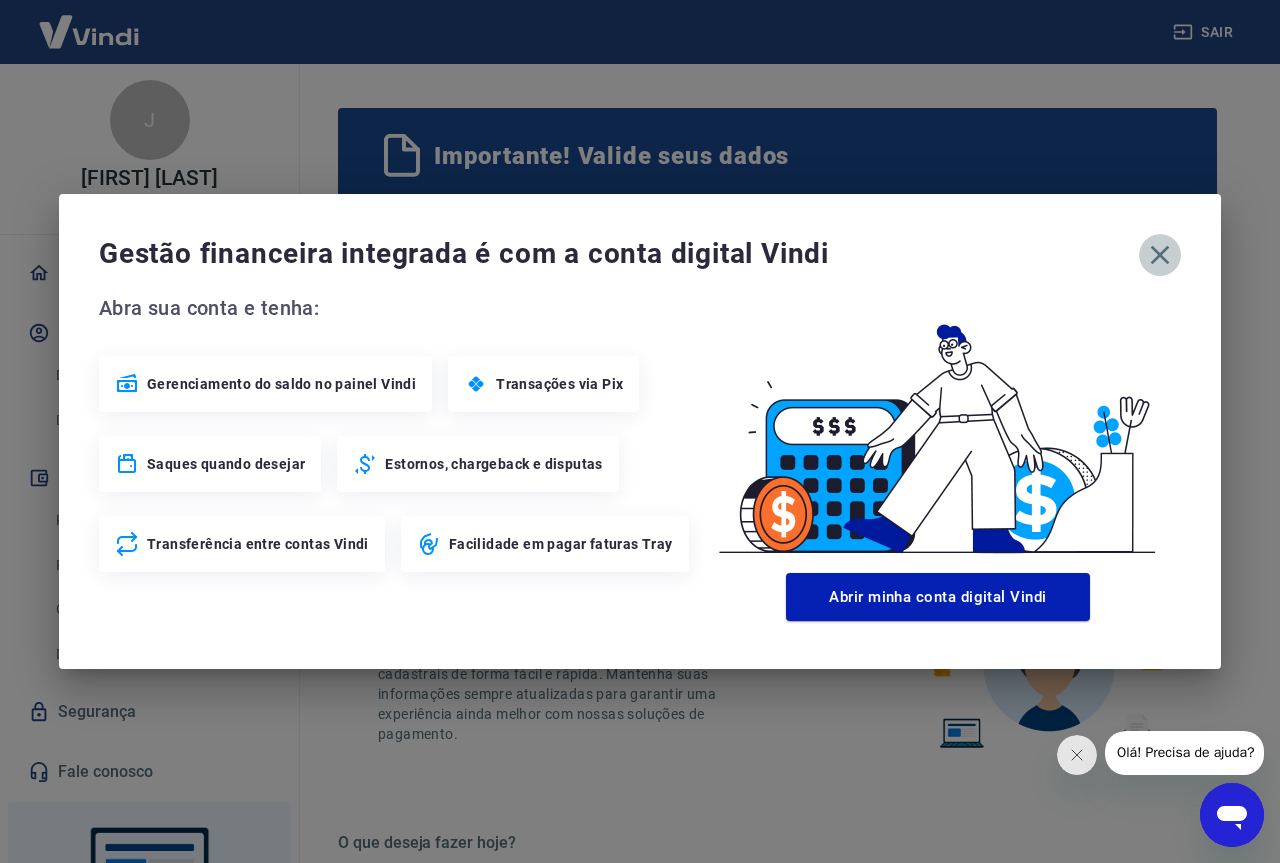 click 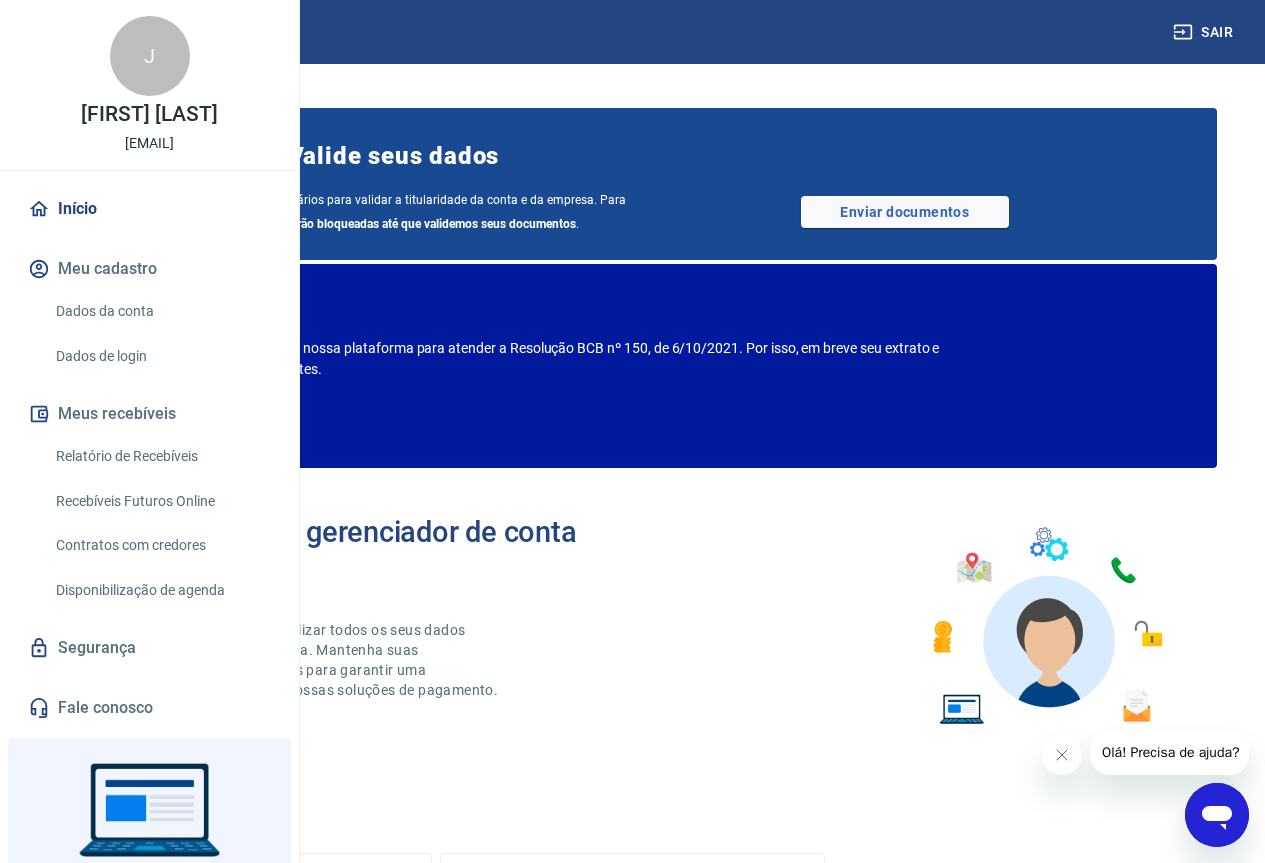 scroll, scrollTop: 100, scrollLeft: 0, axis: vertical 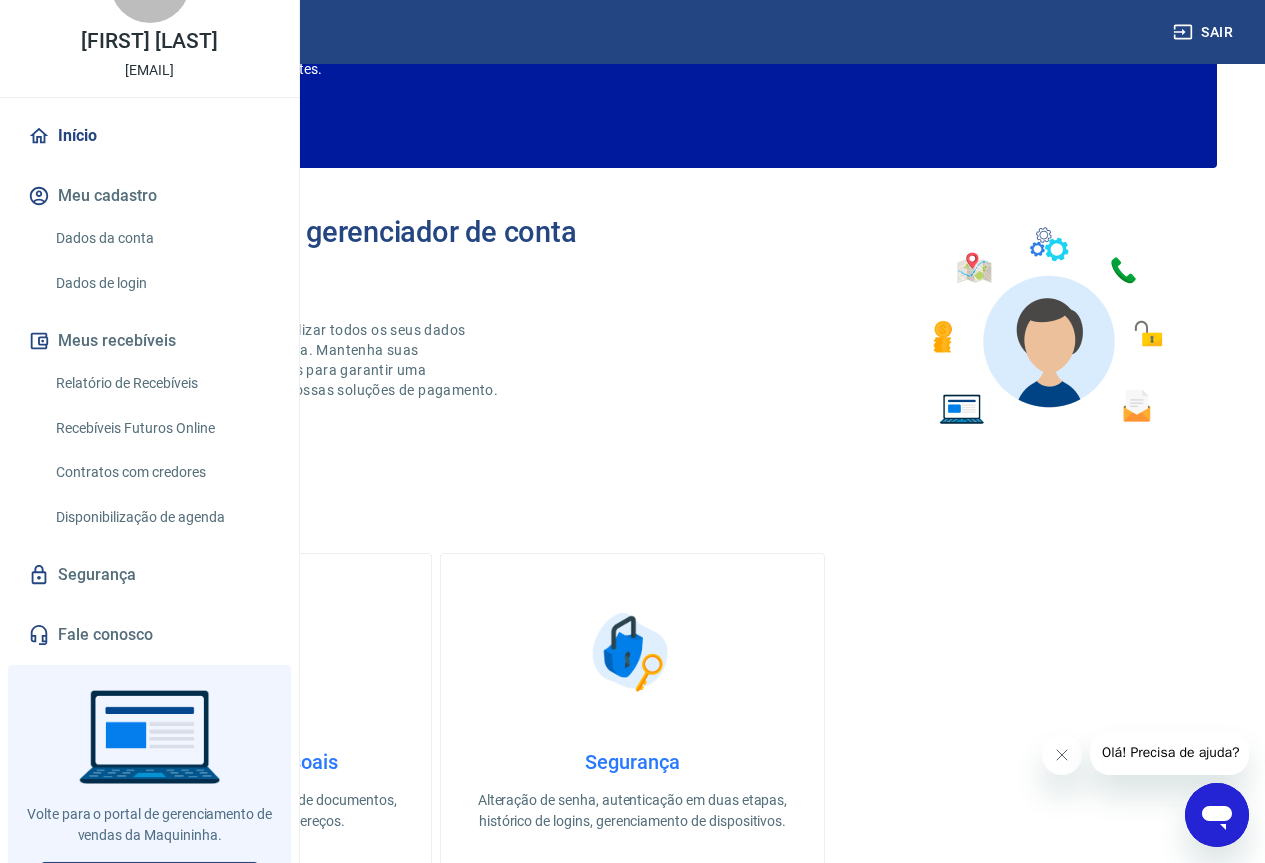 click on "Relatório de Recebíveis" at bounding box center (161, 383) 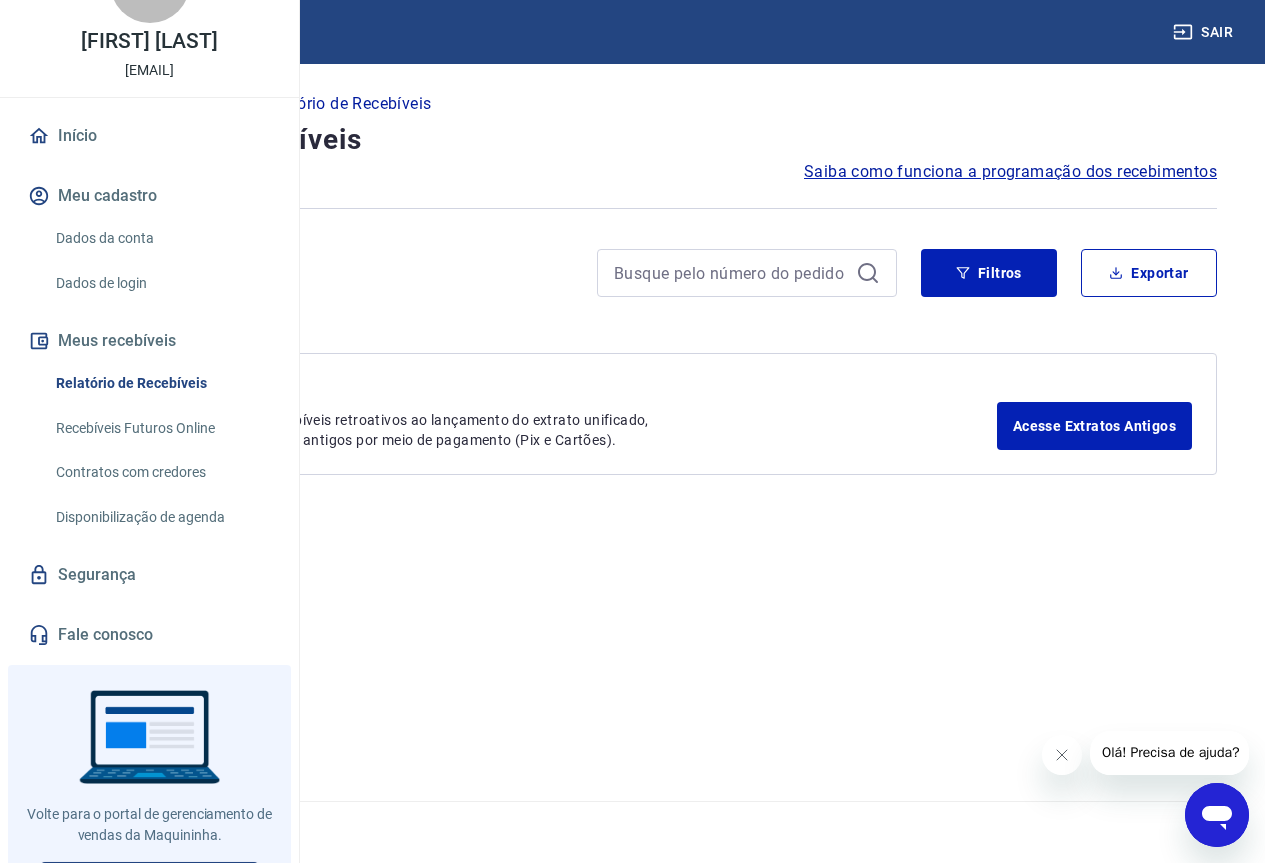 scroll, scrollTop: 0, scrollLeft: 0, axis: both 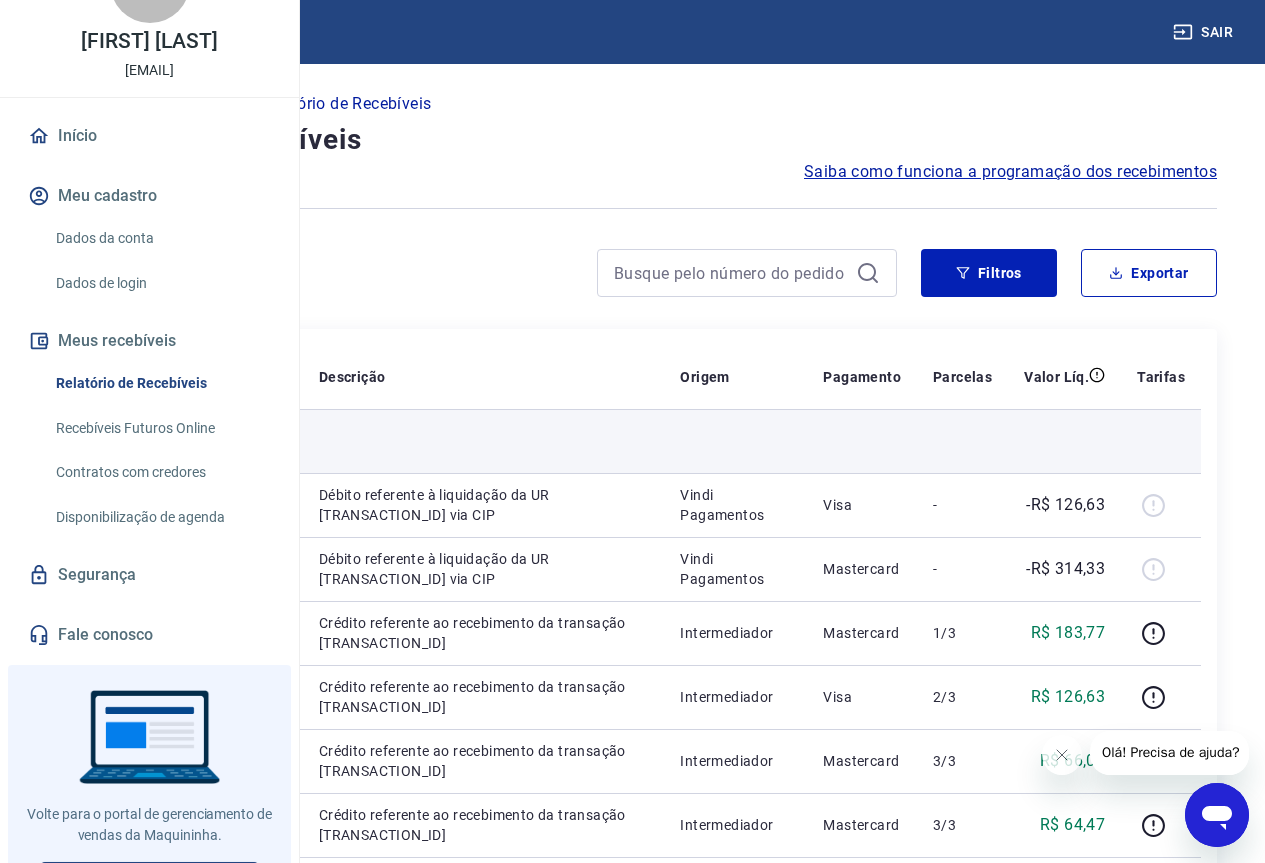 click on "Ter, 05 ago" at bounding box center [123, 441] 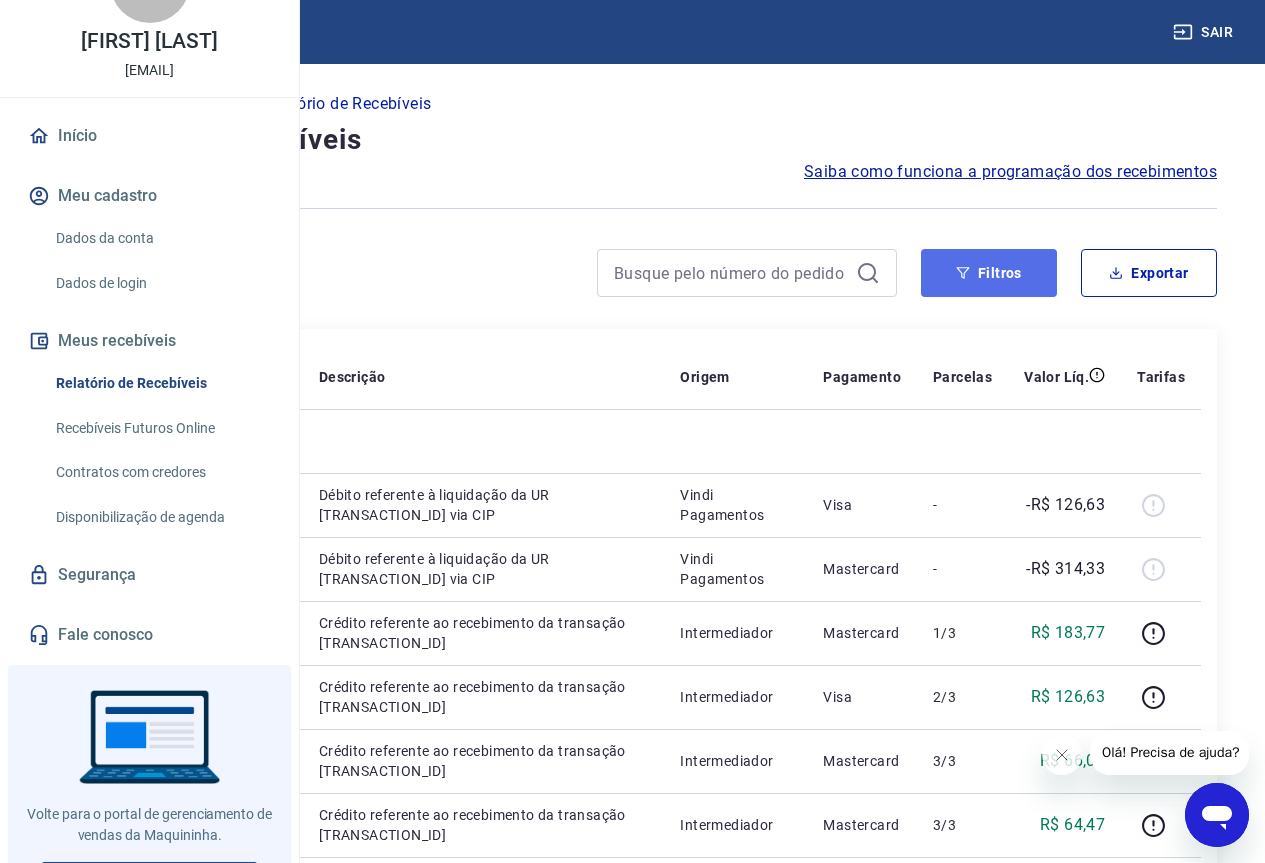click on "Filtros" at bounding box center (989, 273) 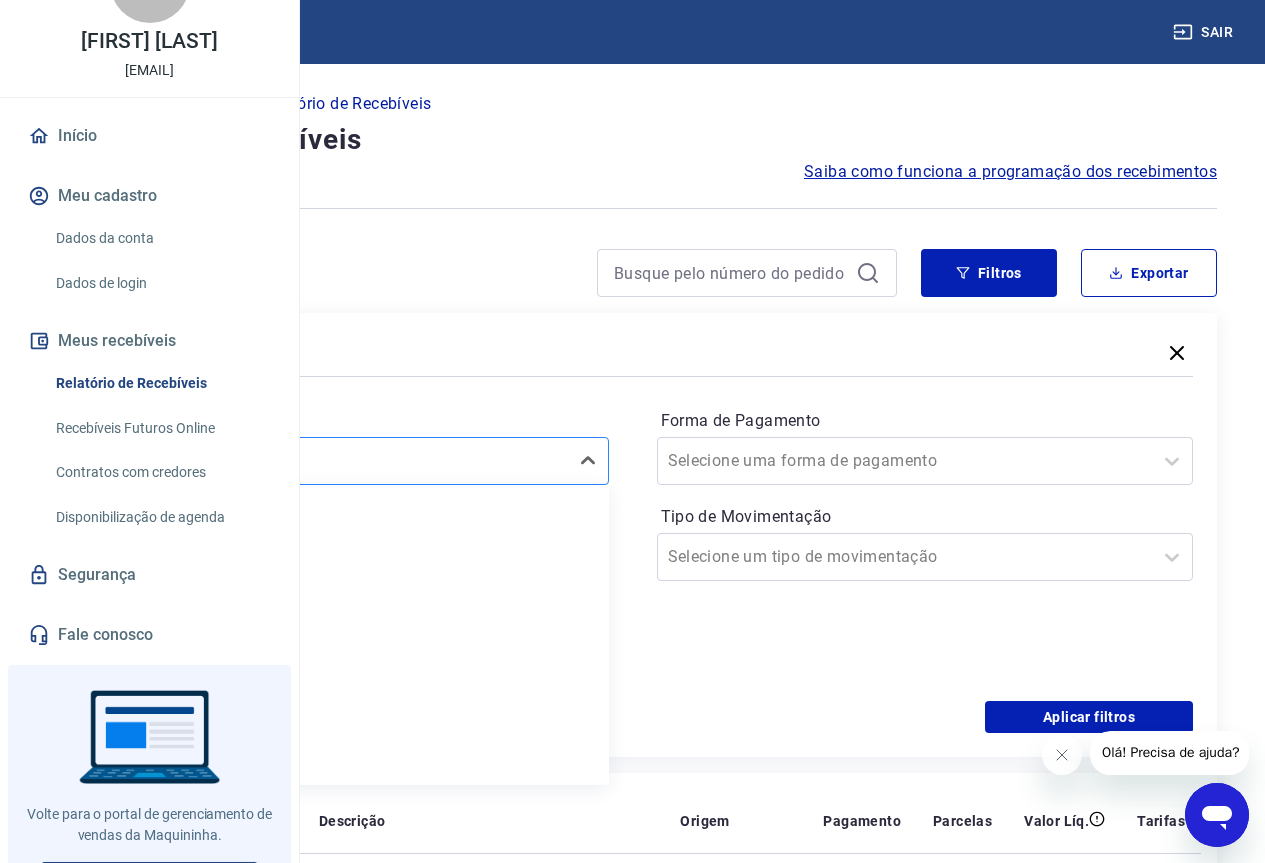 click on "Período" at bounding box center (184, 461) 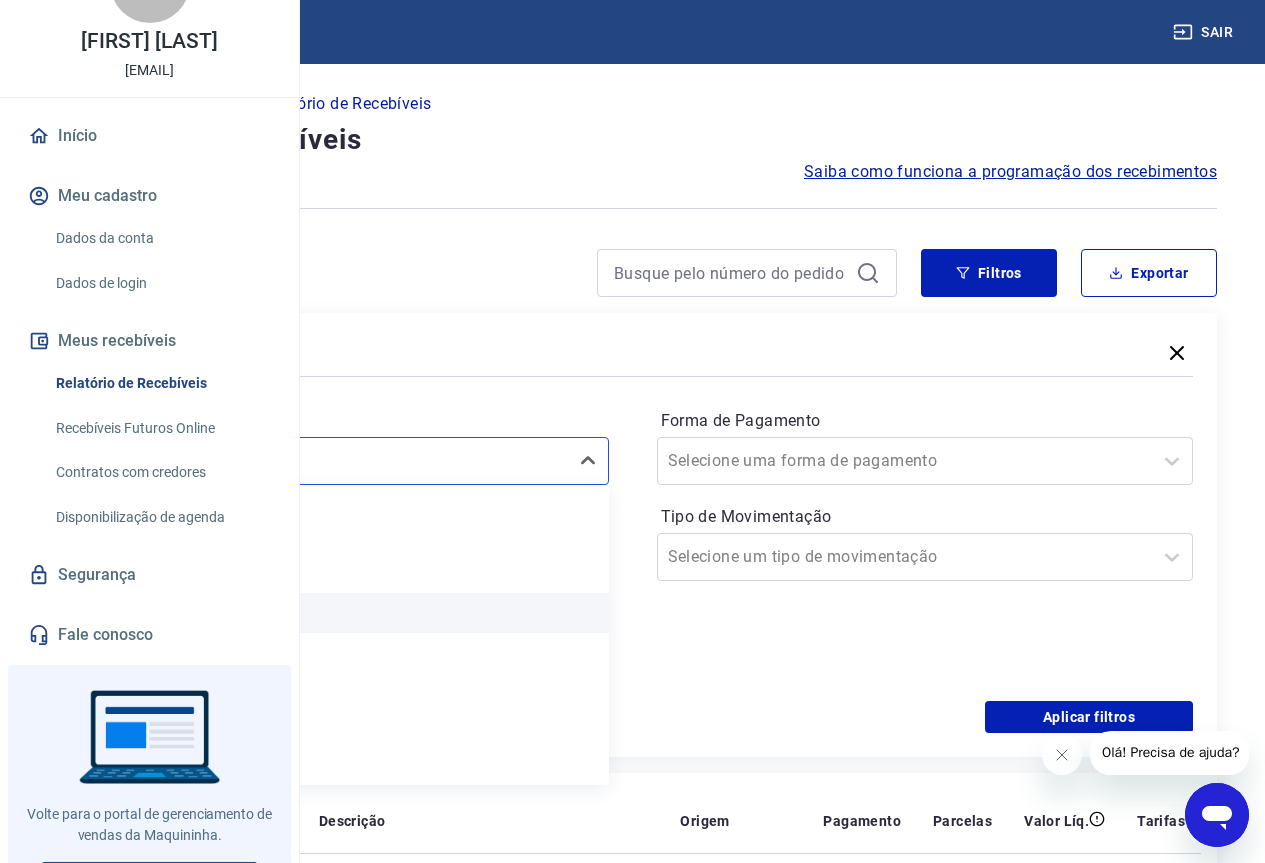 scroll, scrollTop: 44, scrollLeft: 0, axis: vertical 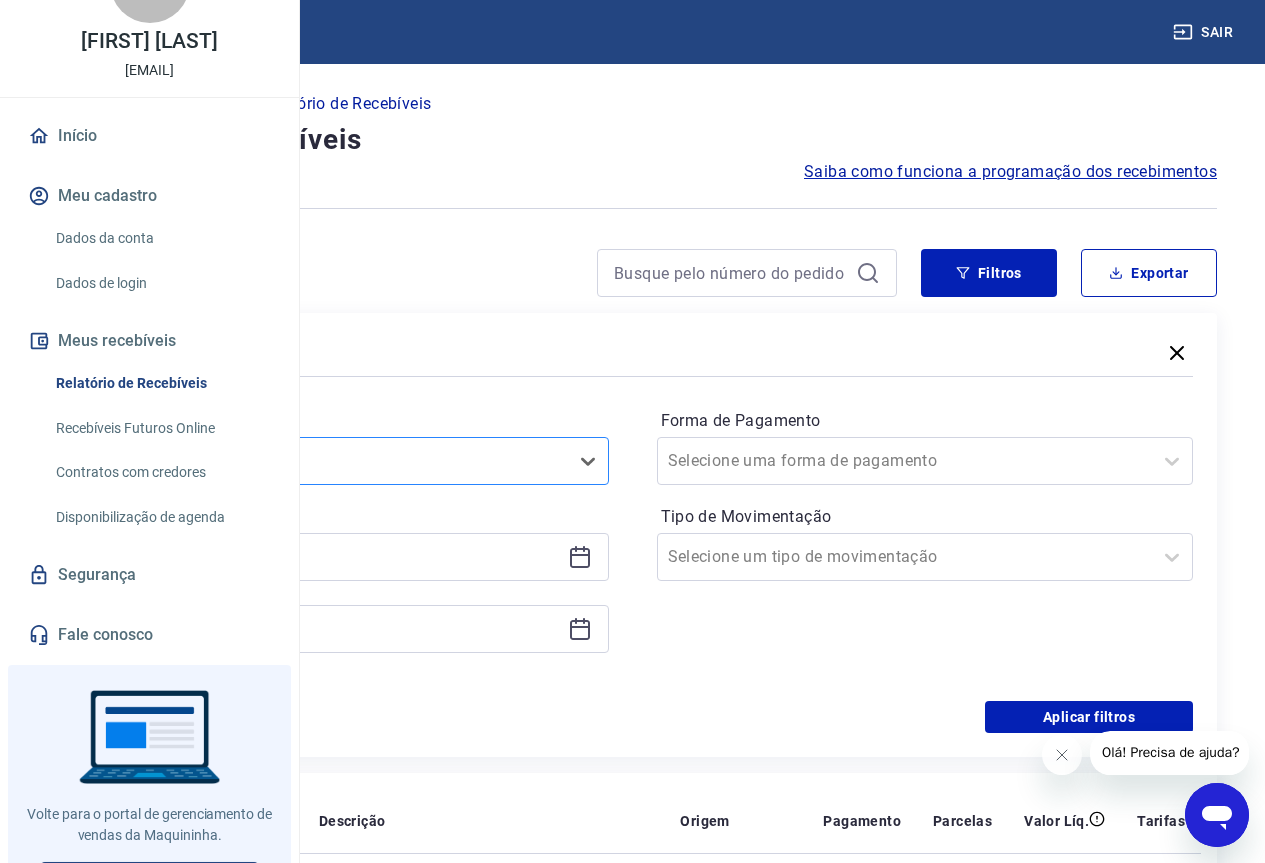 click on "Selecione um período" at bounding box center (320, 461) 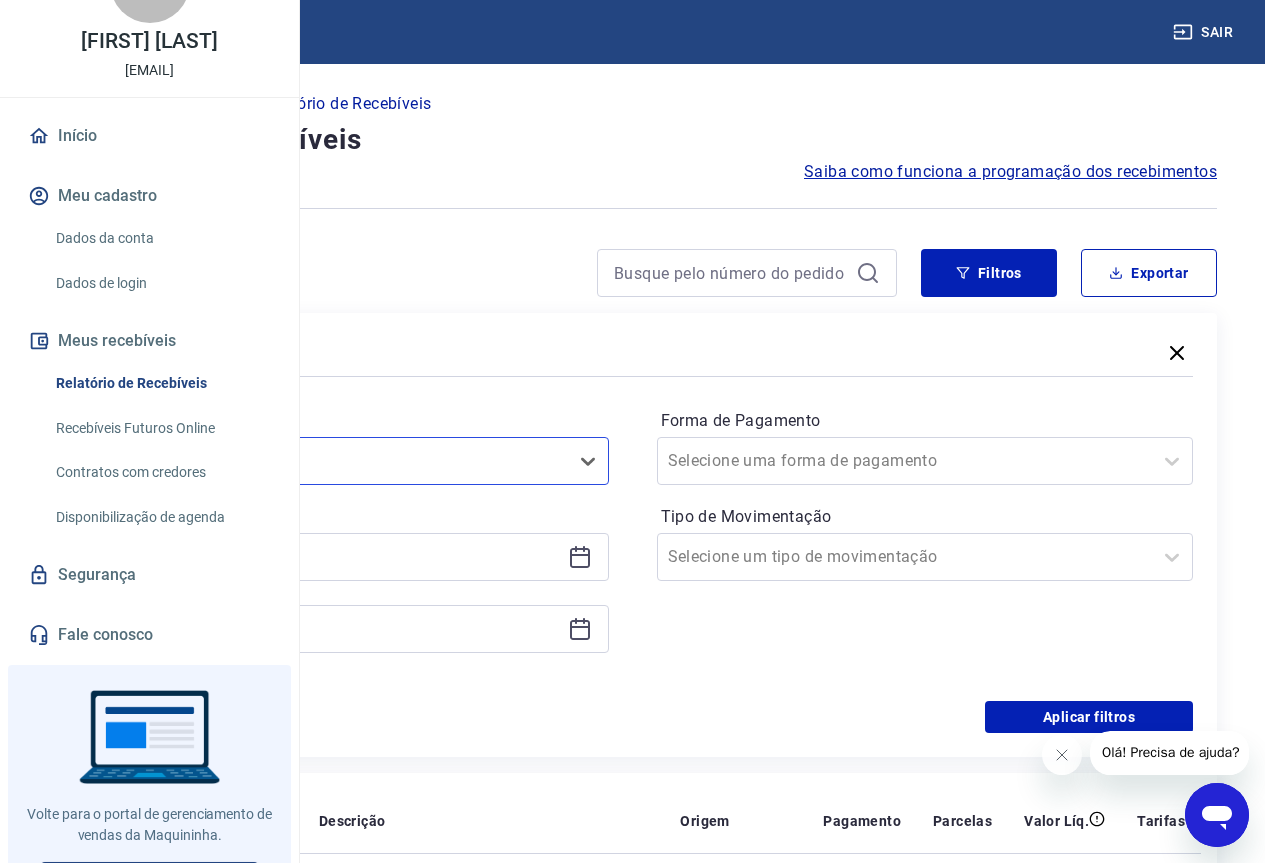 click at bounding box center (340, 557) 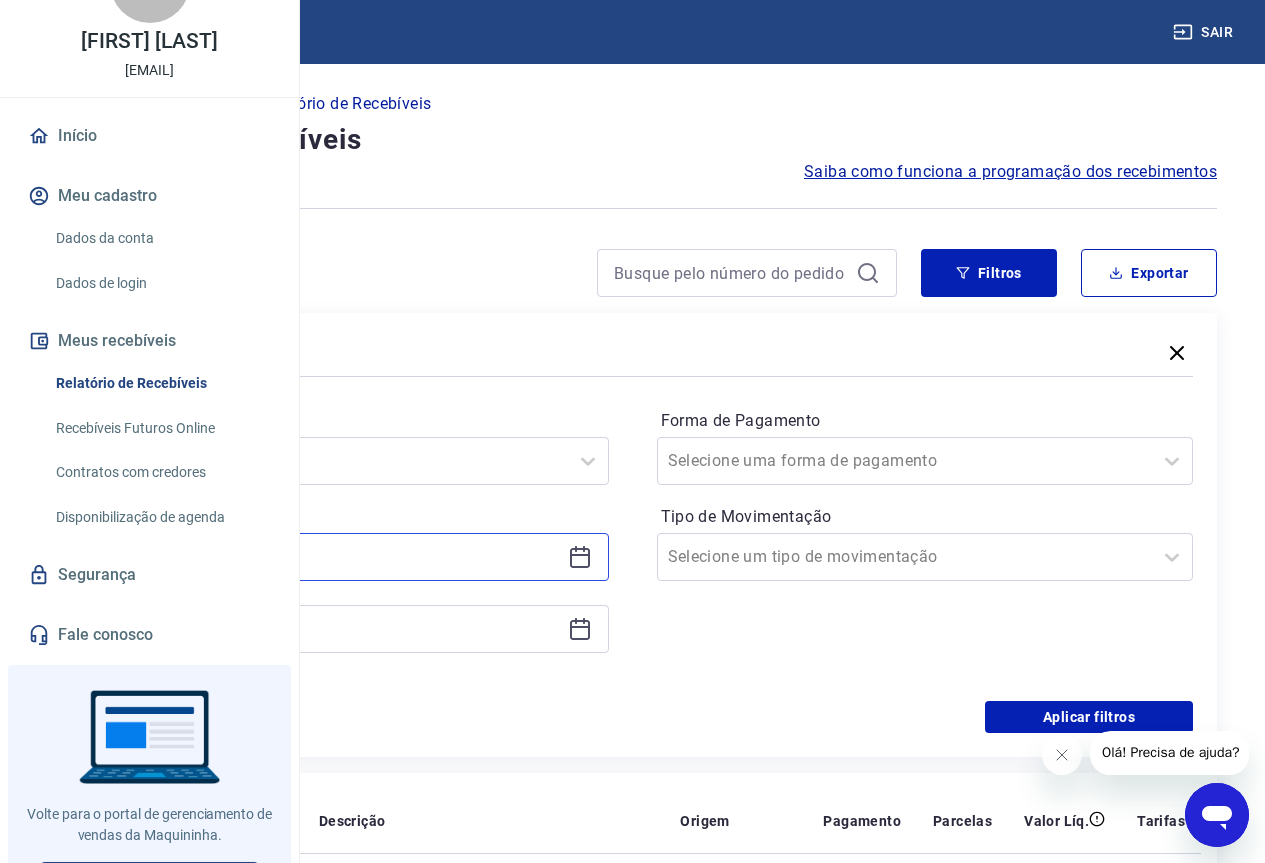 click at bounding box center (324, 557) 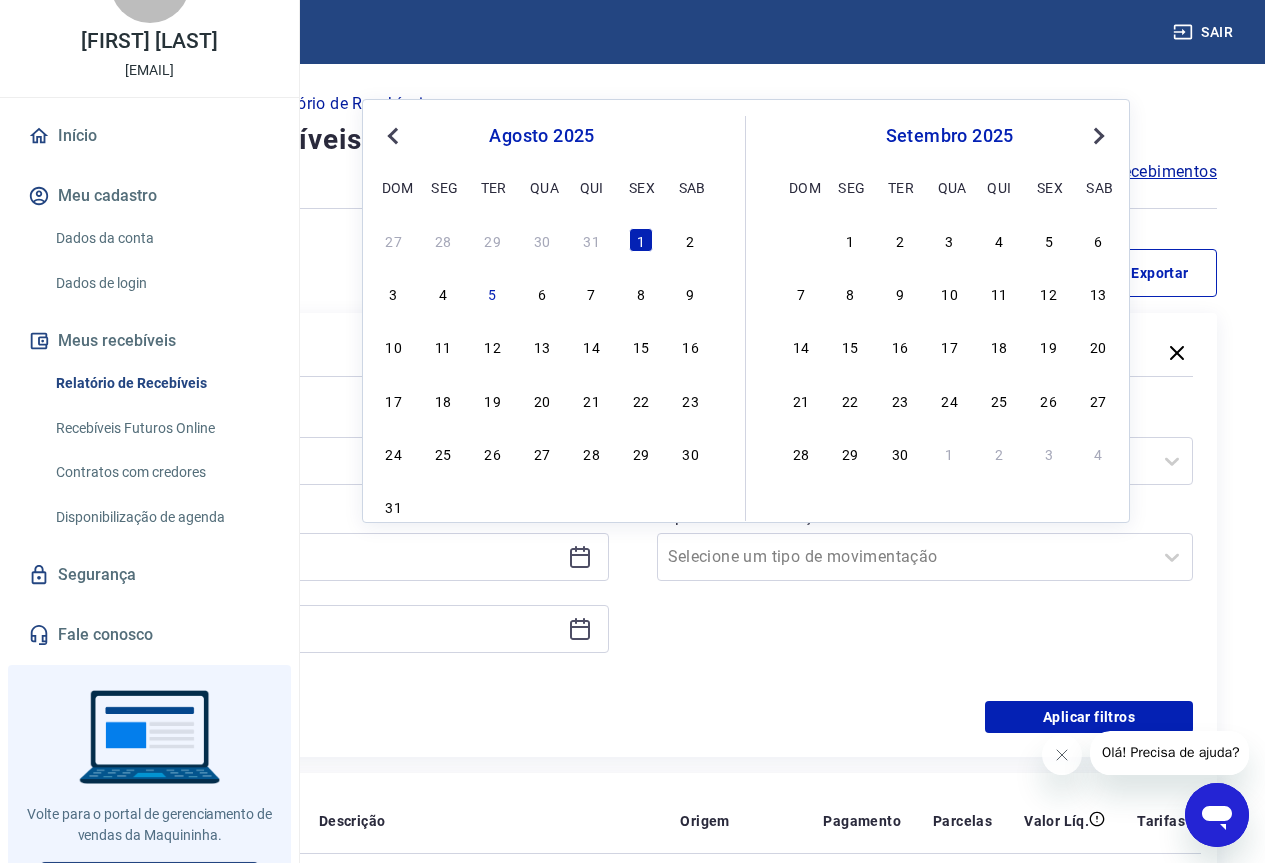 click on "Previous Month" at bounding box center (393, 136) 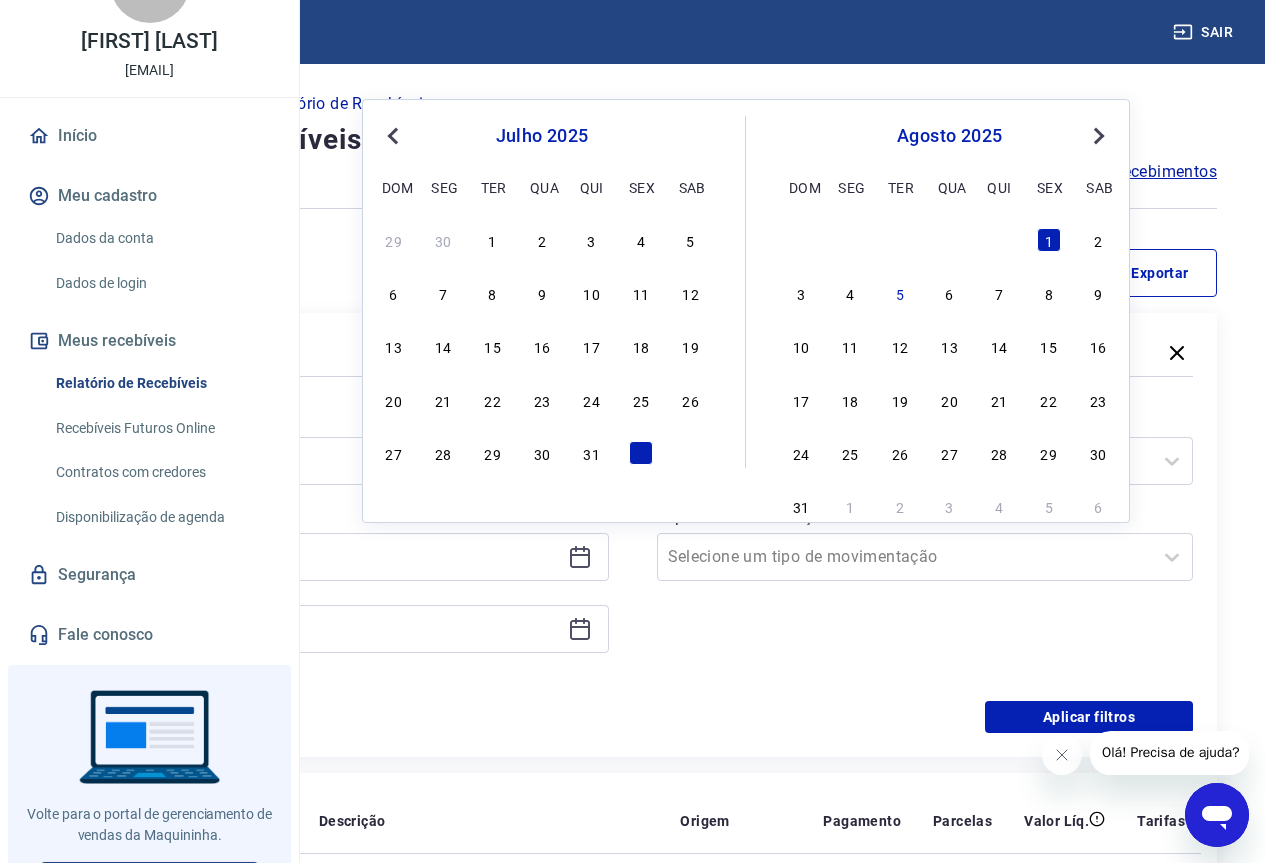 click on "Previous Month" at bounding box center (395, 135) 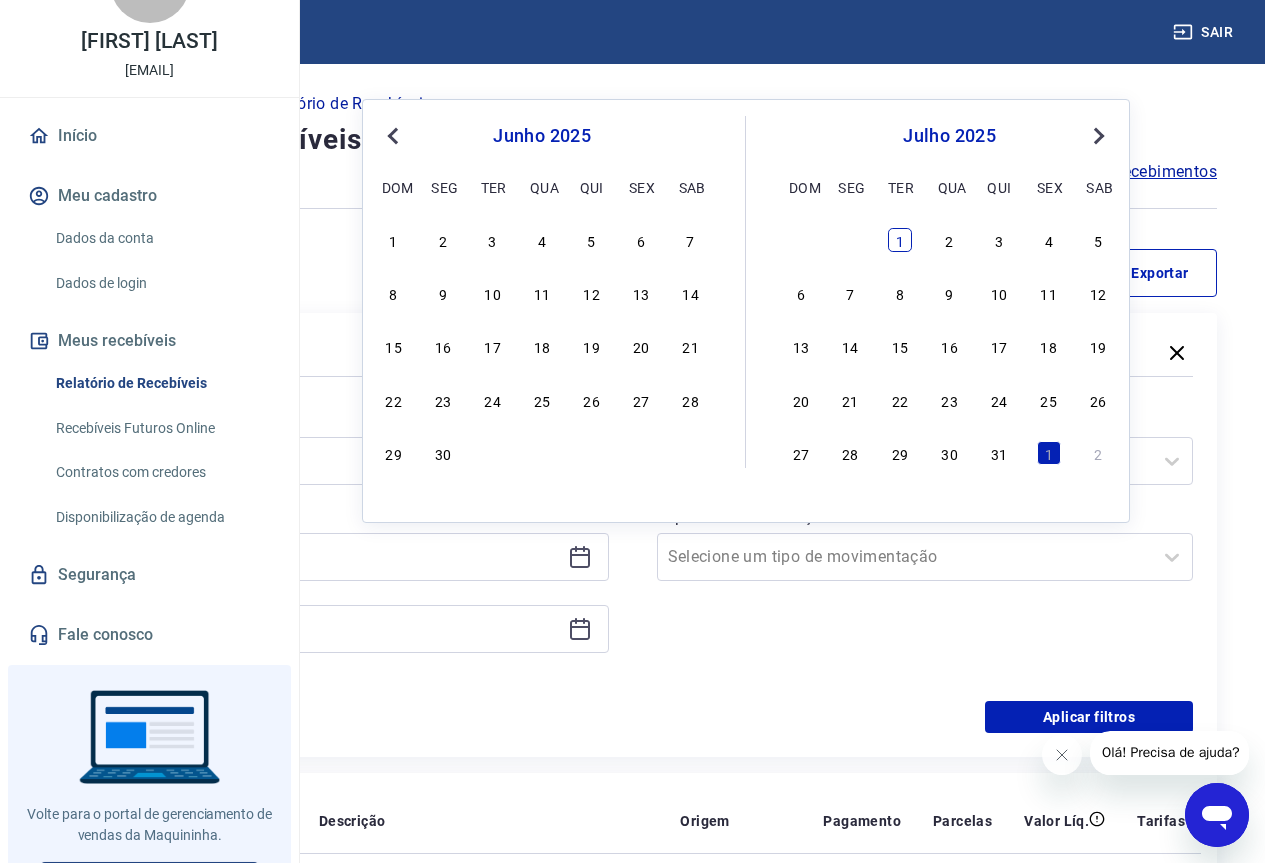 click on "1" at bounding box center (900, 240) 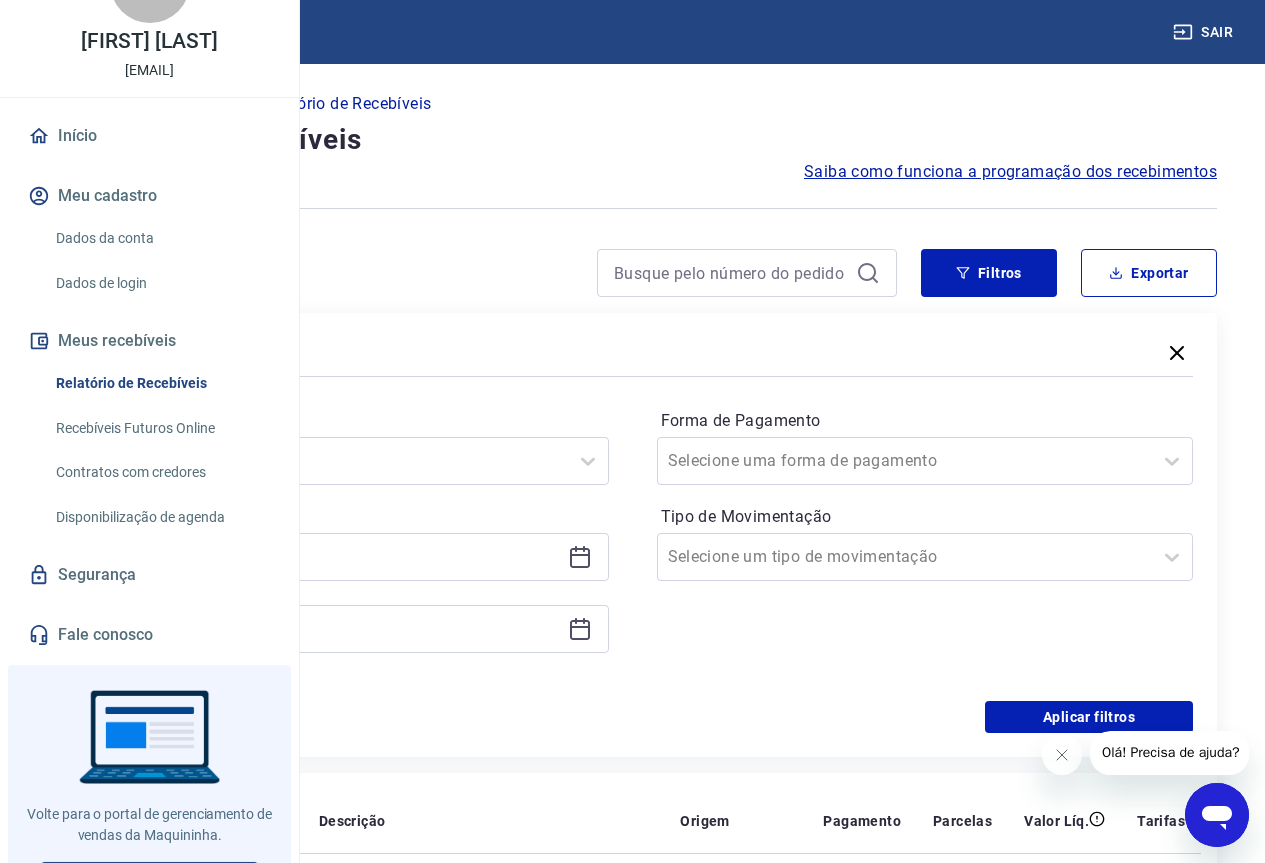 type on "01/07/2025" 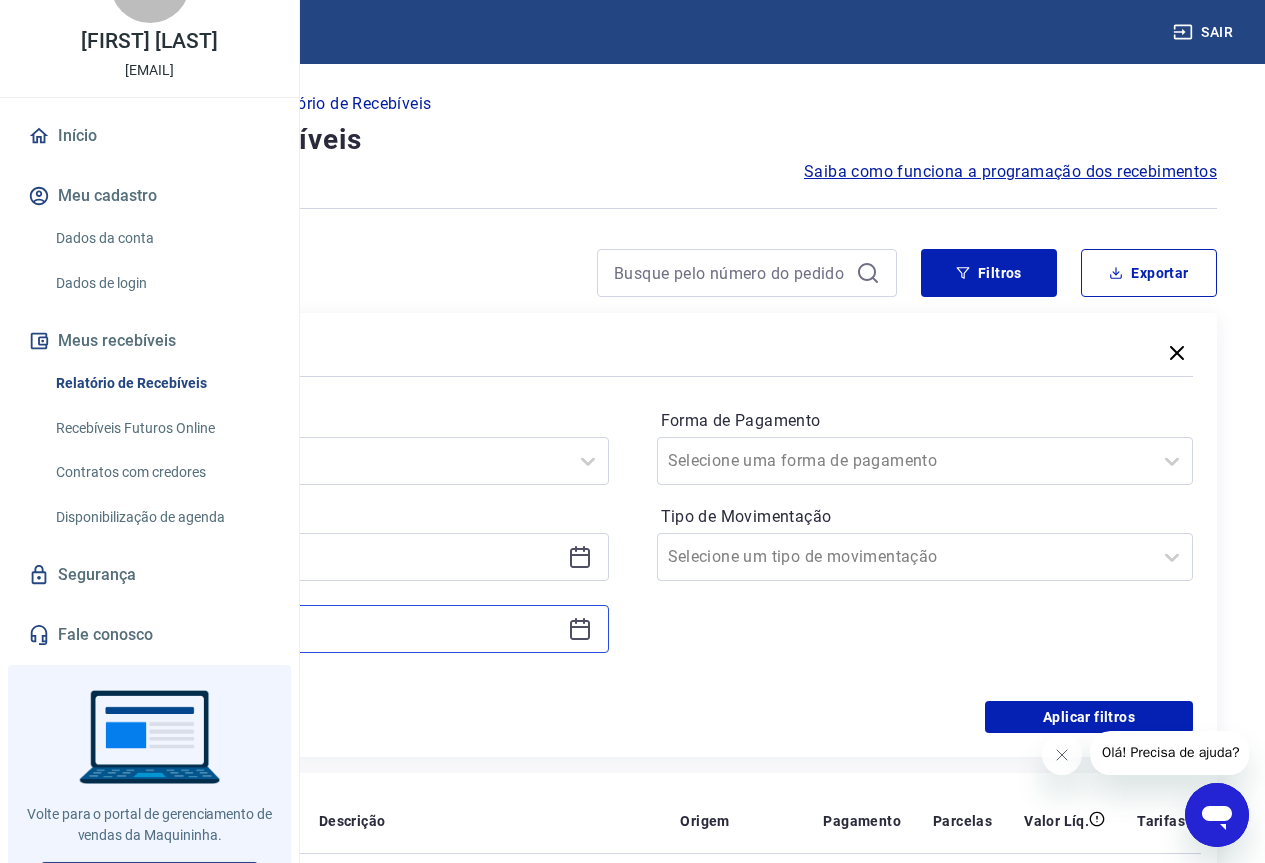 click at bounding box center (324, 629) 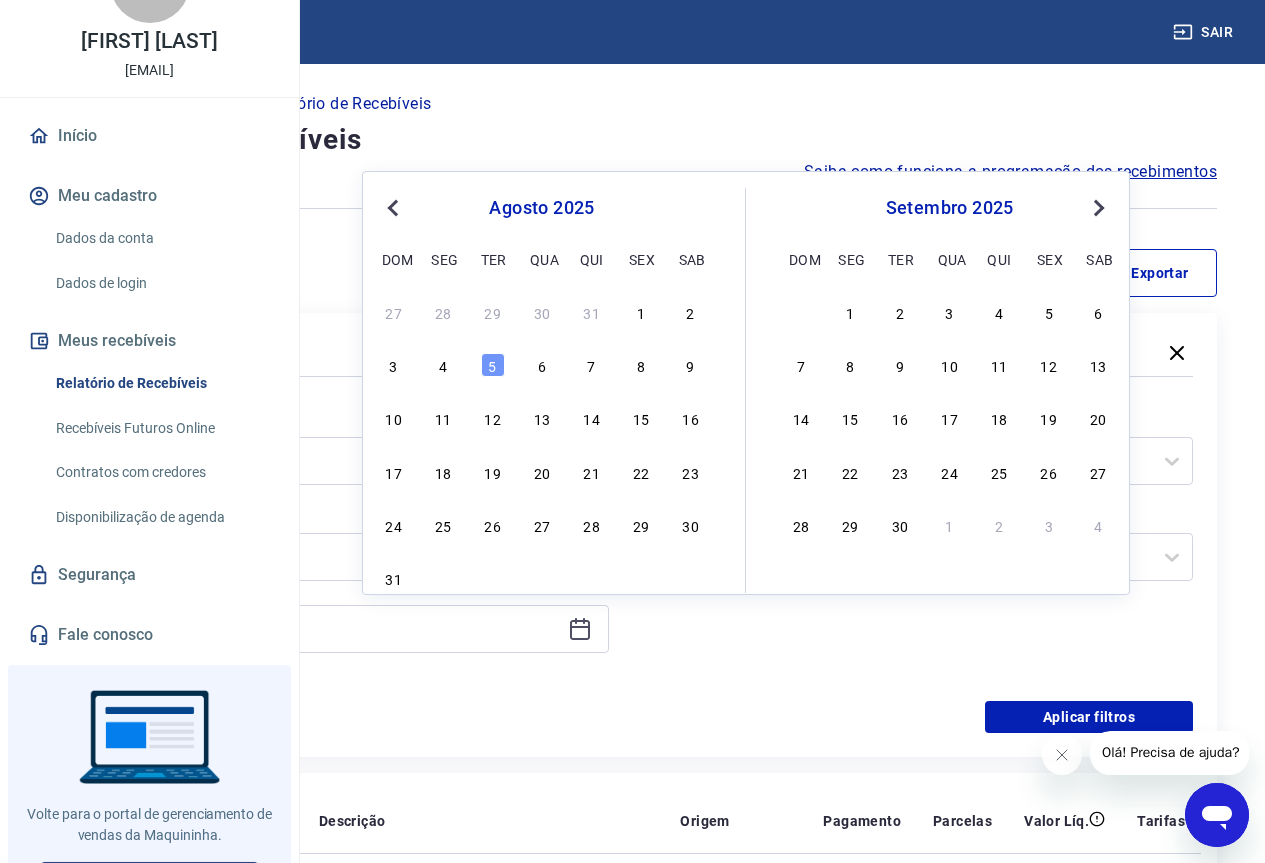 click on "Previous Month" at bounding box center [395, 207] 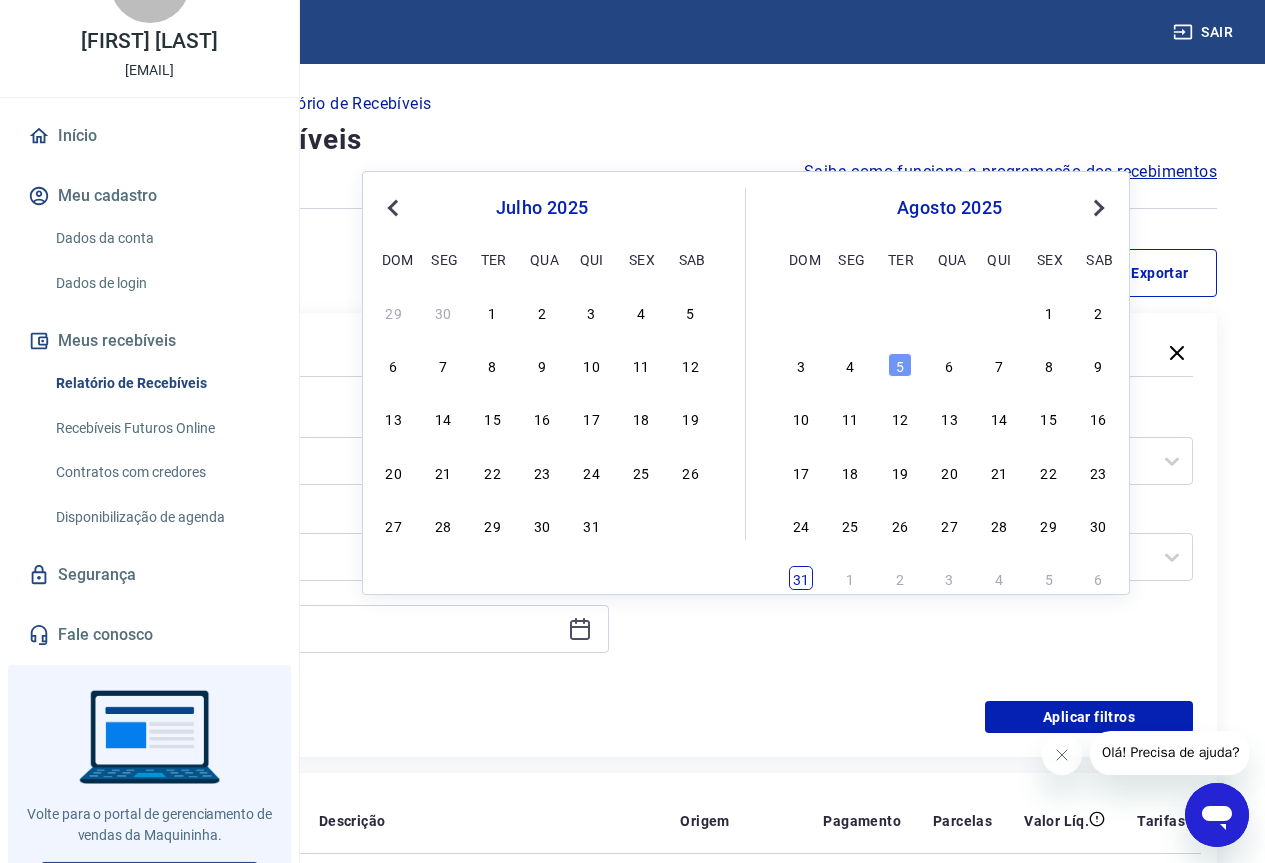 click on "31" at bounding box center [801, 578] 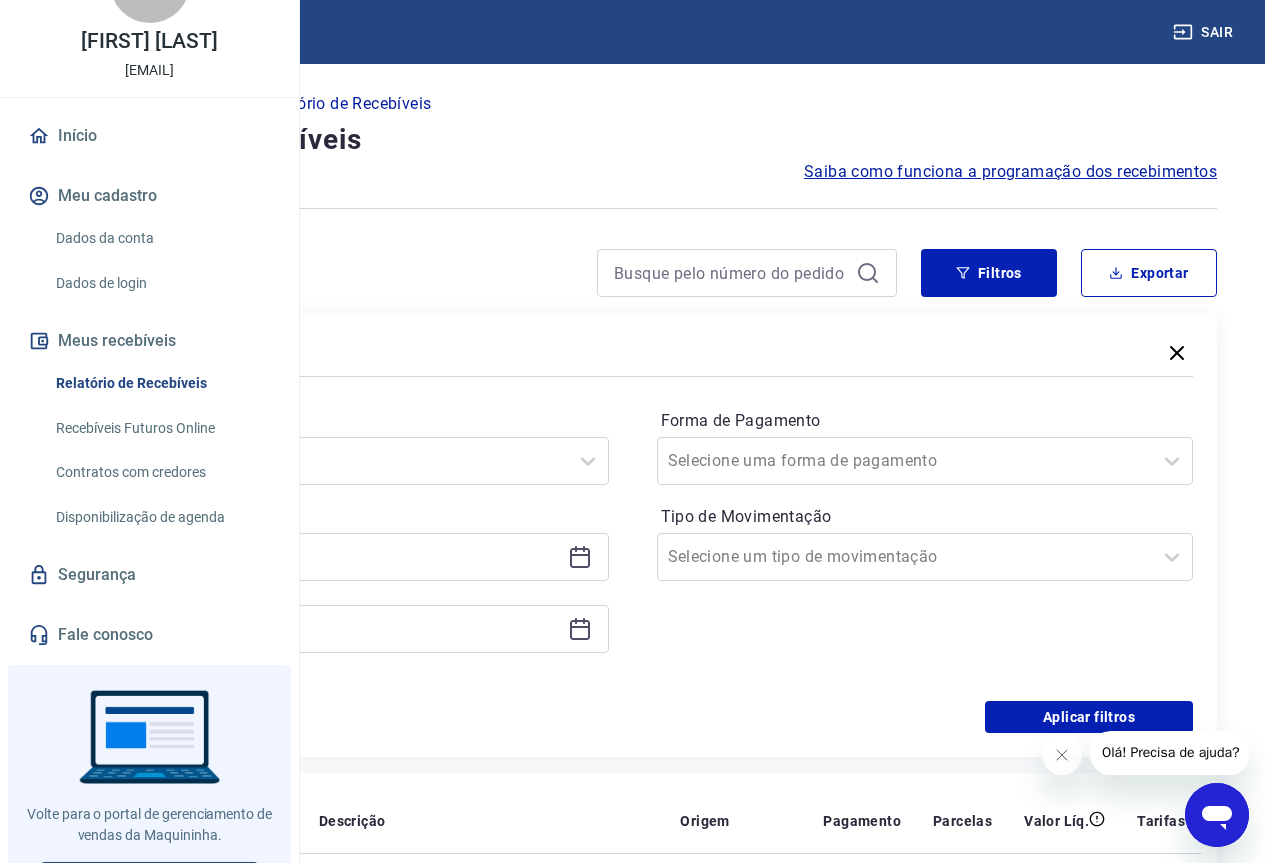 click on "Forma de Pagamento Selecione uma forma de pagamento Tipo de Movimentação Selecione um tipo de movimentação" at bounding box center [925, 541] 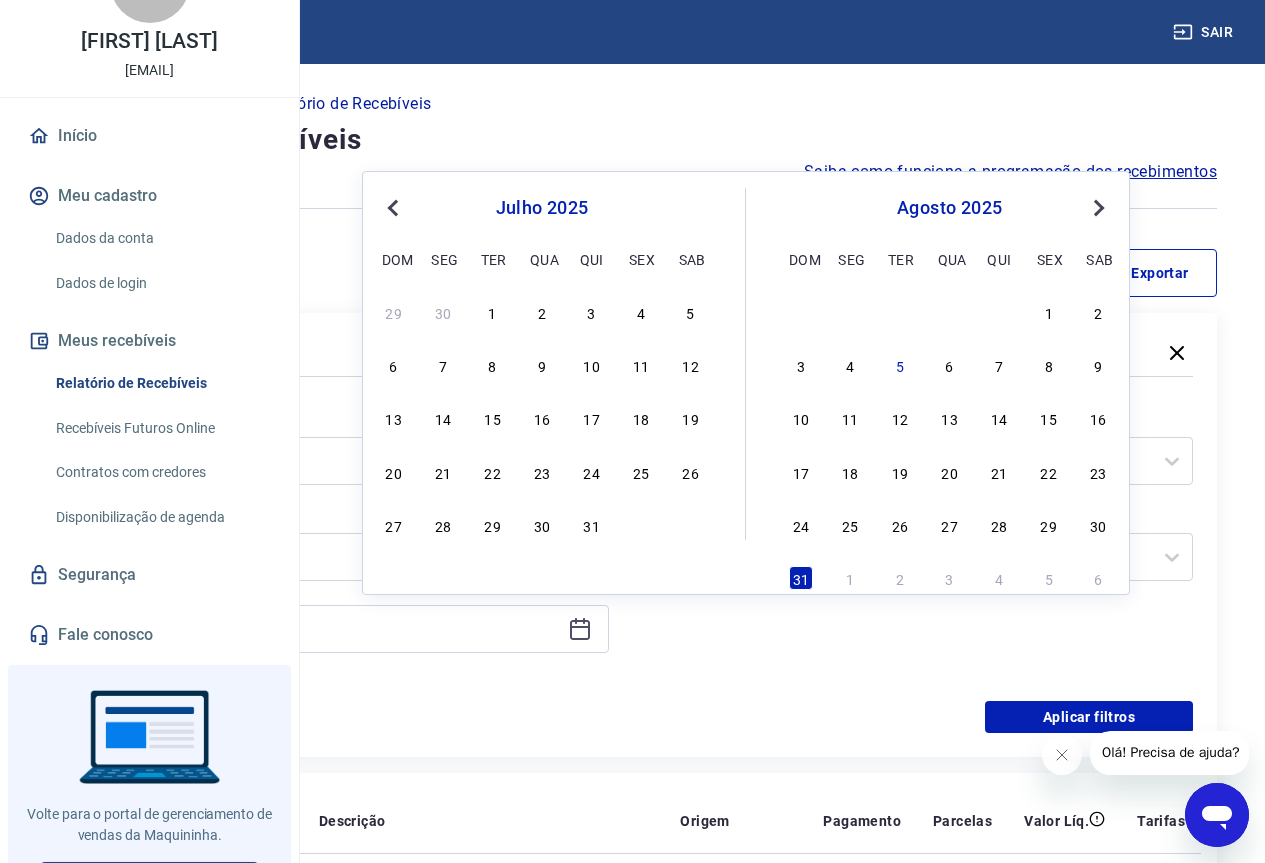 click on "31" at bounding box center (592, 525) 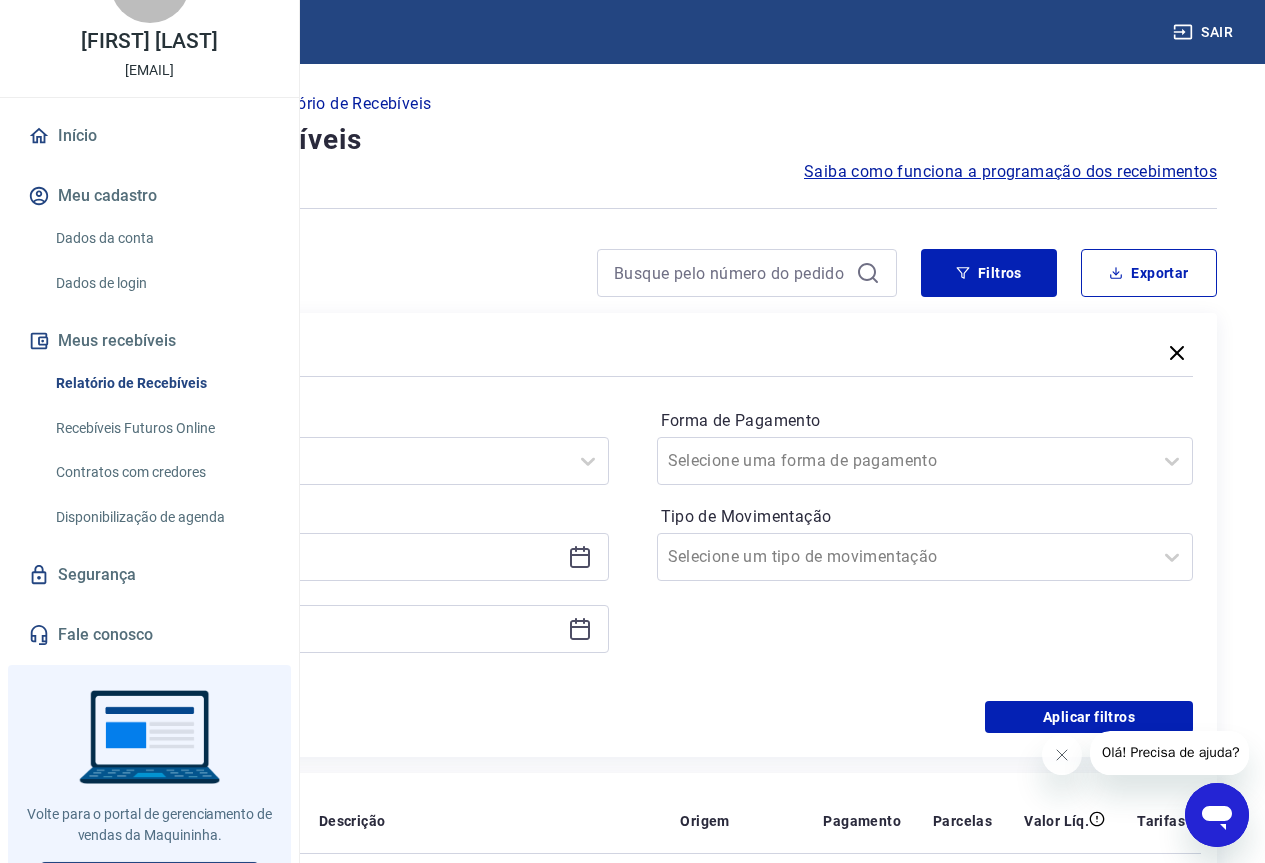 click on "Período Selecione um período Período personalizado Selected date: terça-feira, 1 de julho de 2025 01/07/2025 Selected date: quinta-feira, 31 de julho de 2025 31/07/2025 Forma de Pagamento Selecione uma forma de pagamento Tipo de Movimentação Selecione um tipo de movimentação" at bounding box center (632, 541) 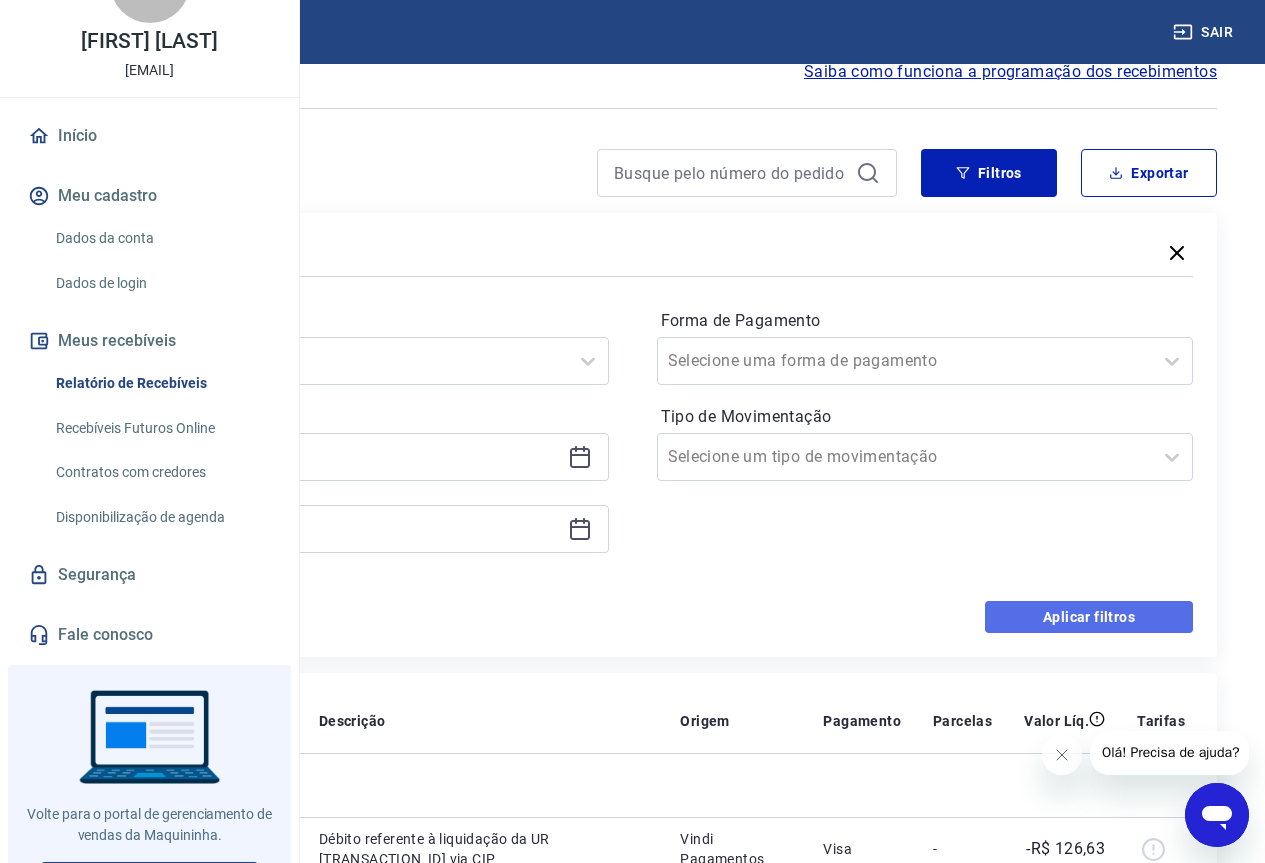 click on "Aplicar filtros" at bounding box center [1089, 617] 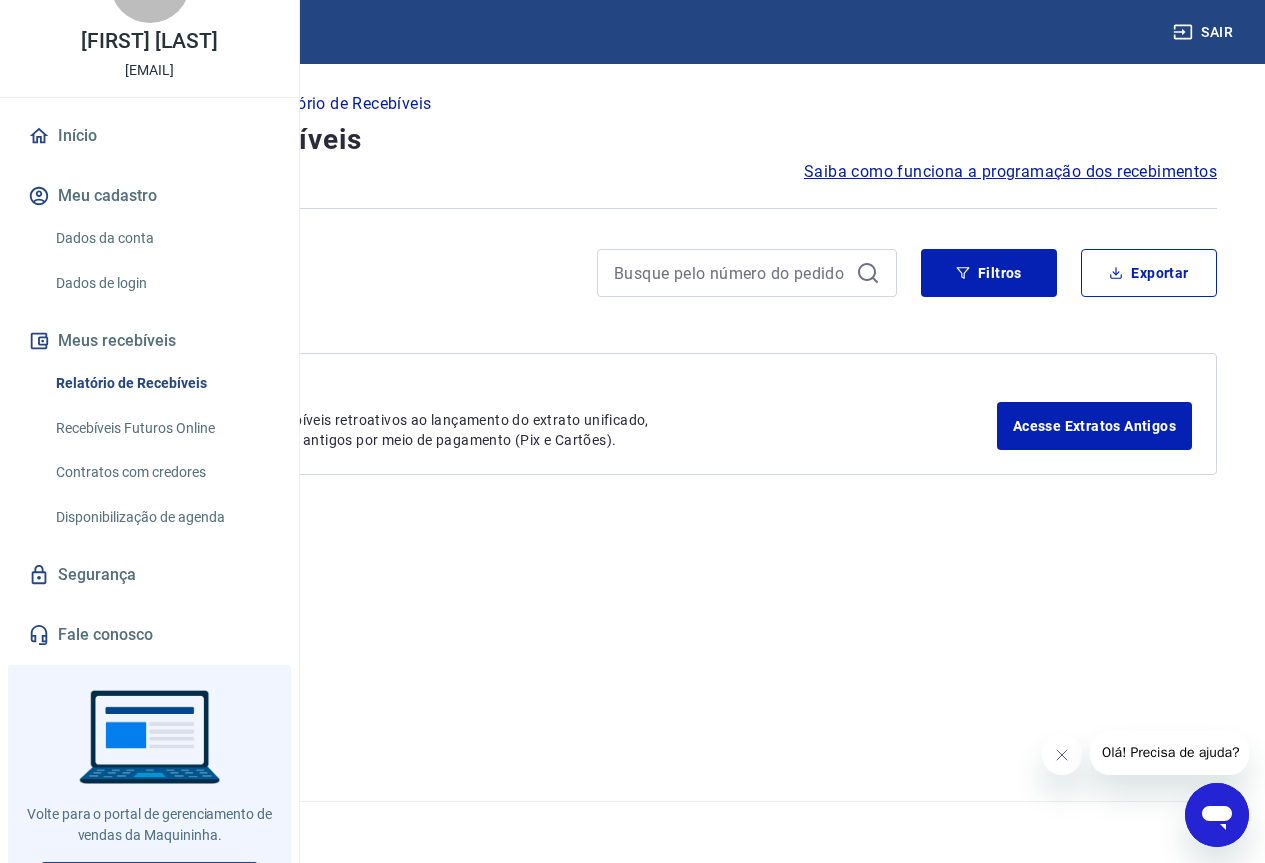 scroll, scrollTop: 0, scrollLeft: 0, axis: both 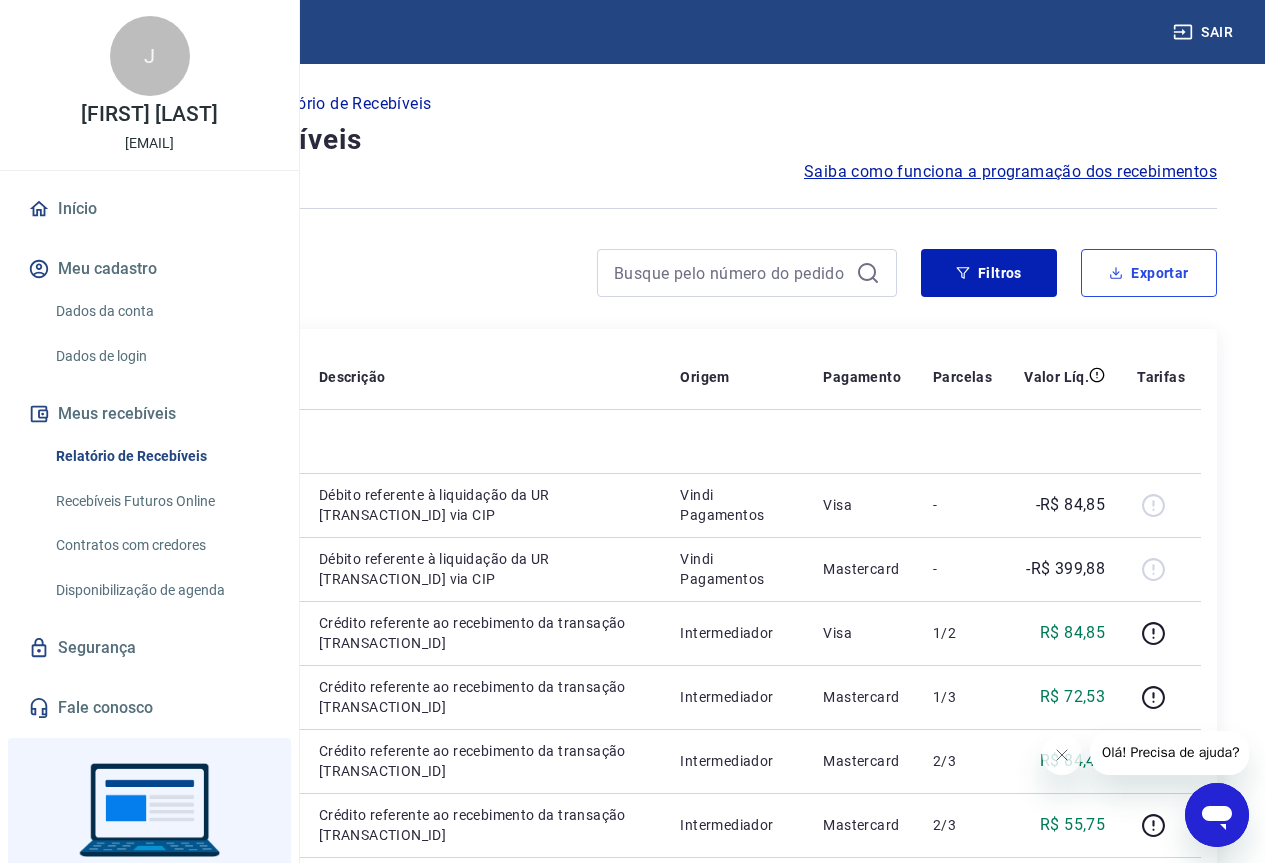 click on "Exportar" at bounding box center [1149, 273] 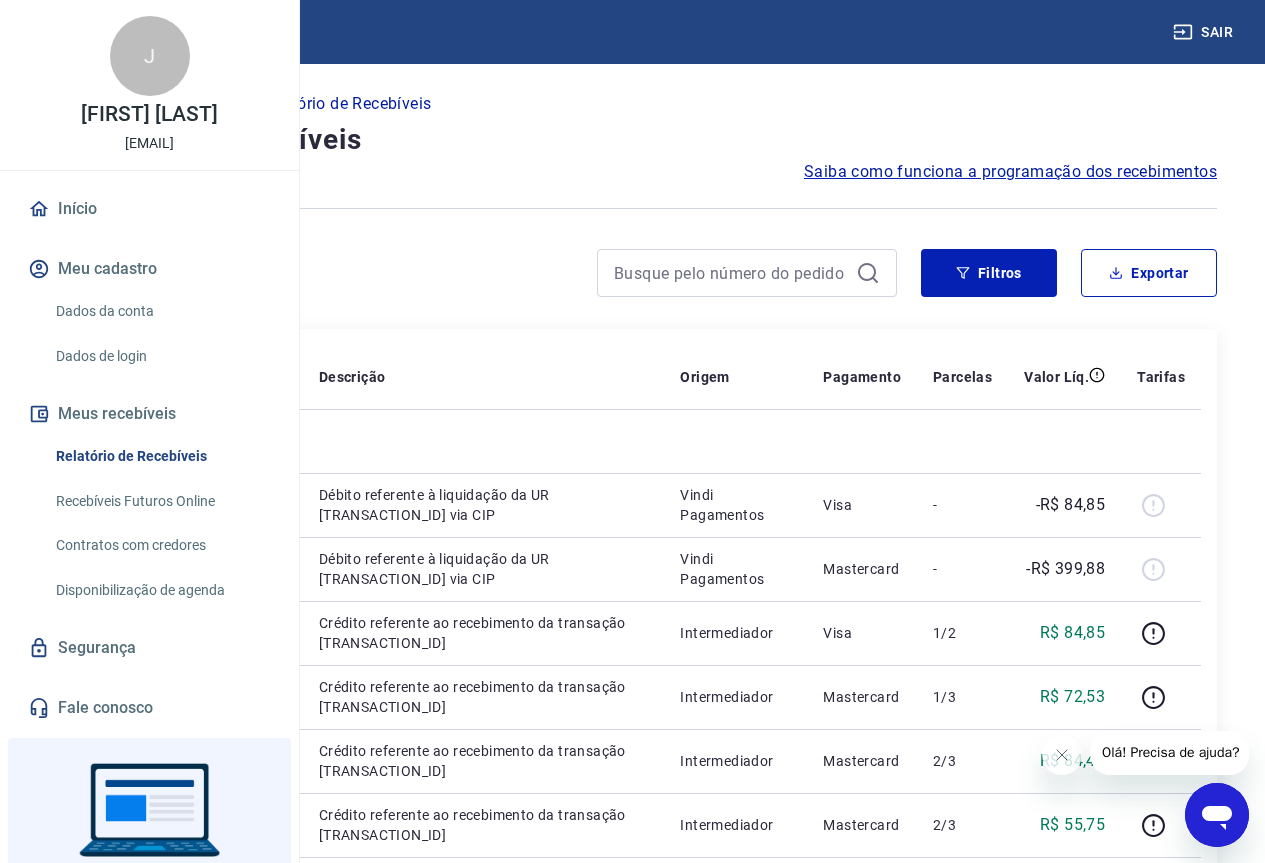 type on "01/07/2025" 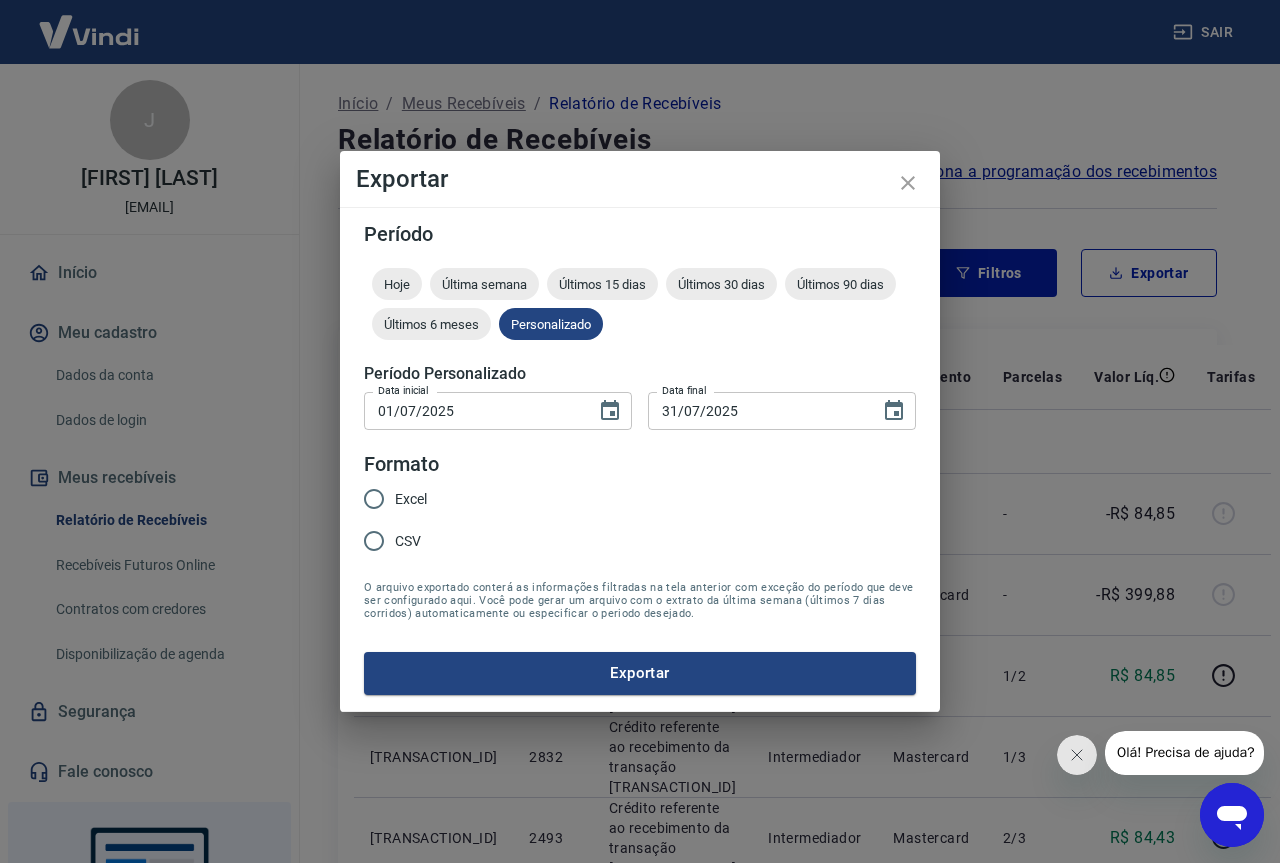 click on "Excel" at bounding box center (411, 499) 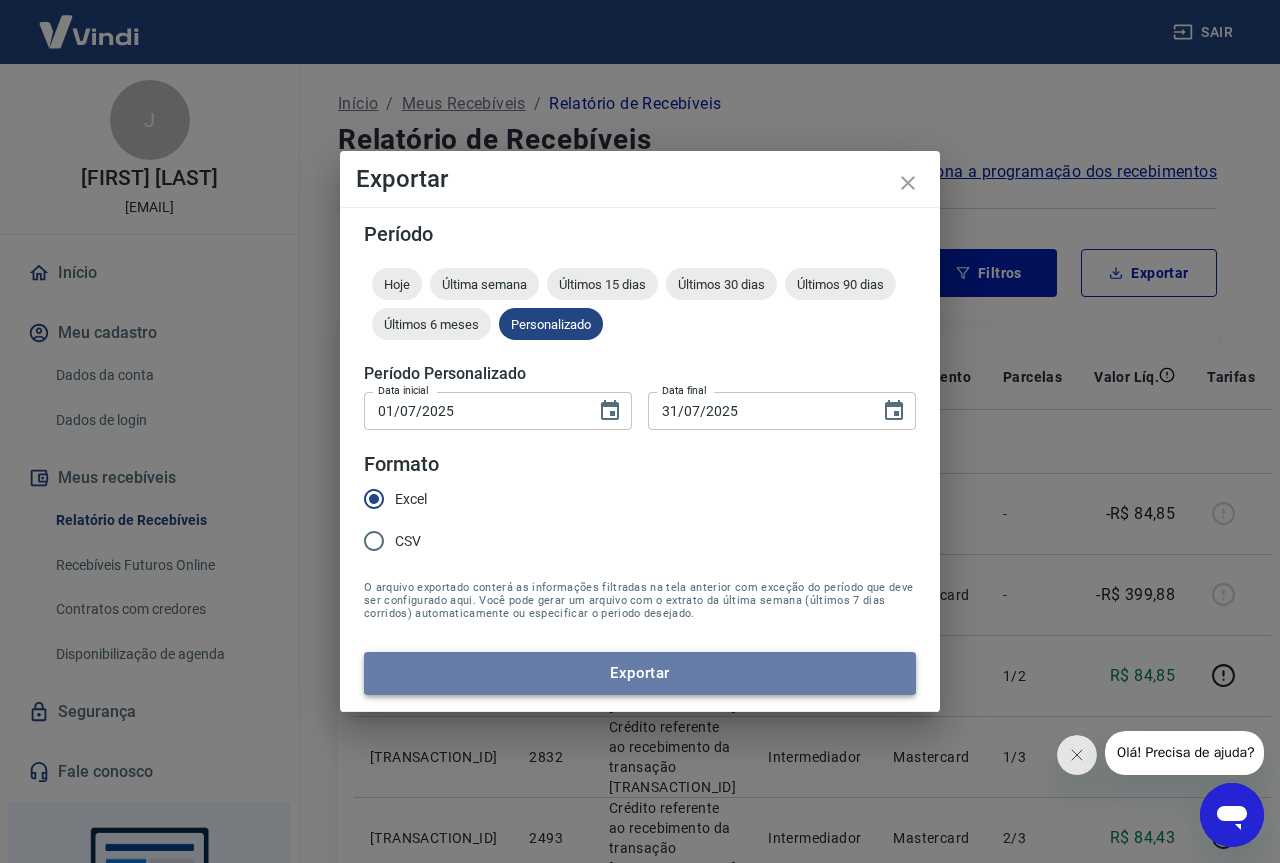 click on "Exportar" at bounding box center [640, 673] 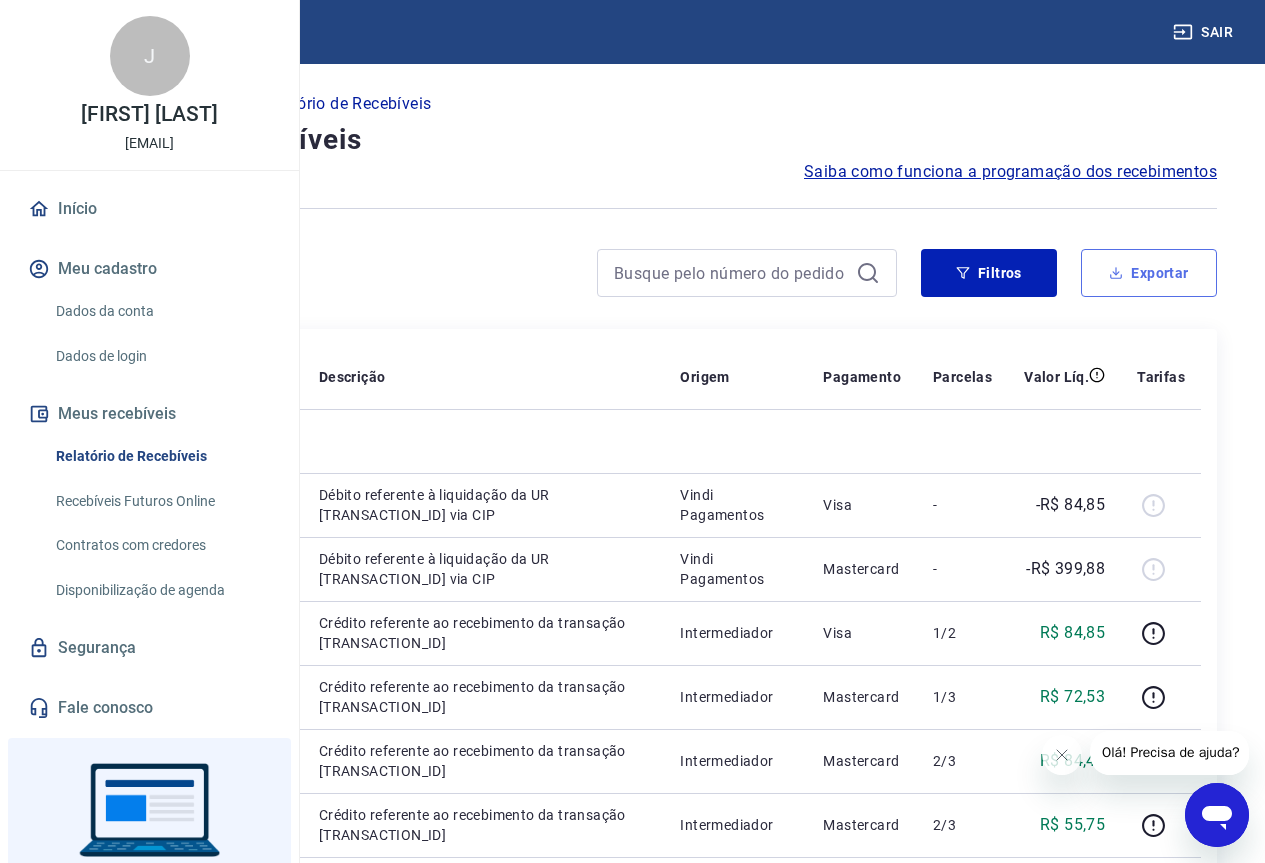 click on "Exportar" at bounding box center (1149, 273) 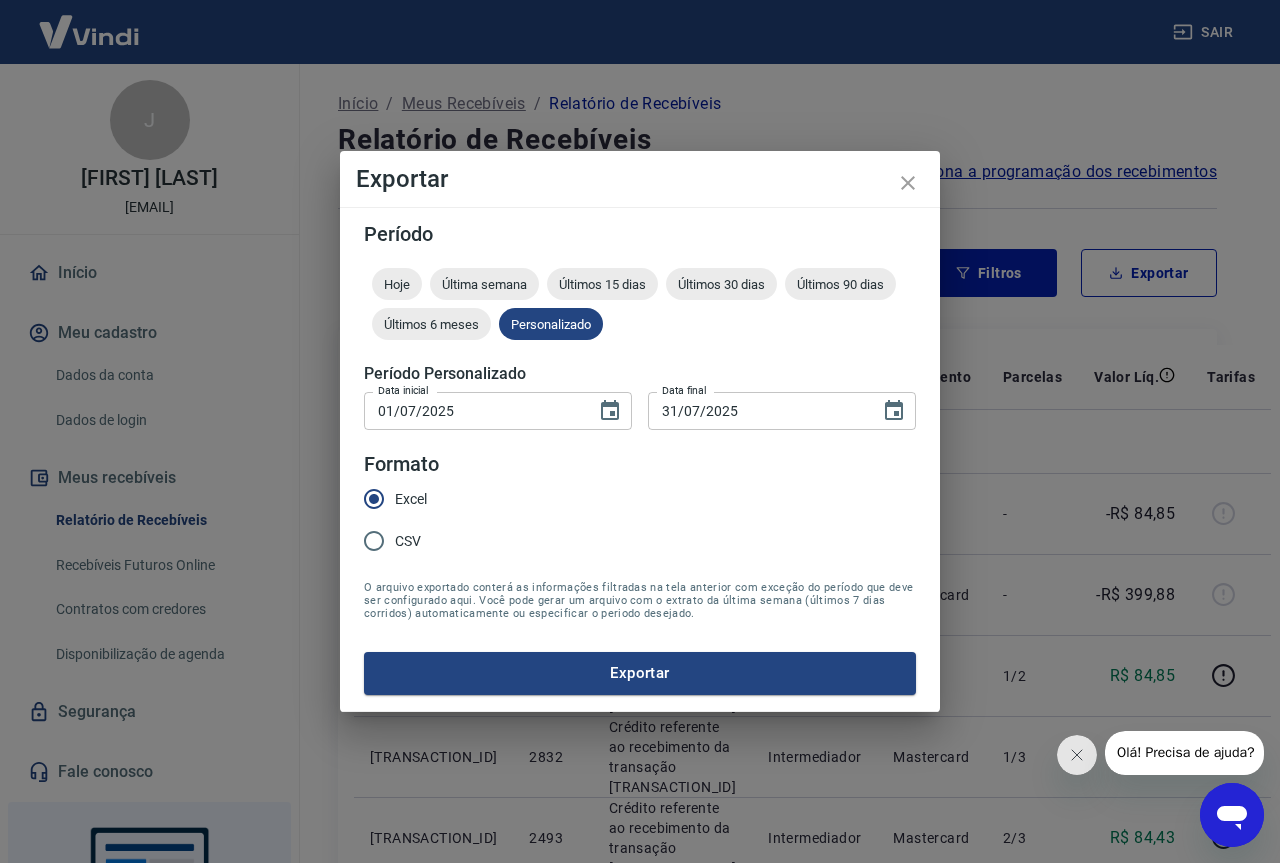 click on "CSV" at bounding box center [408, 541] 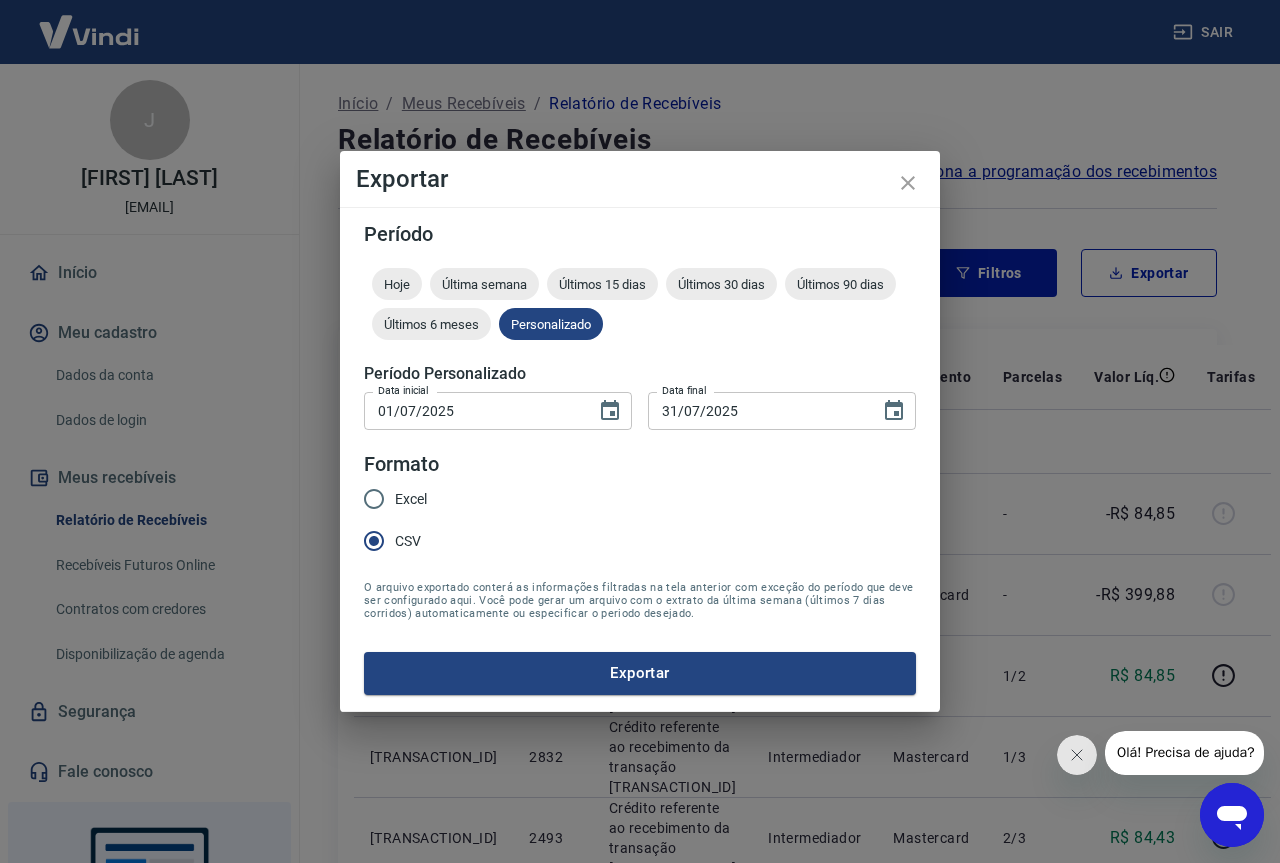click on "Excel" at bounding box center [411, 499] 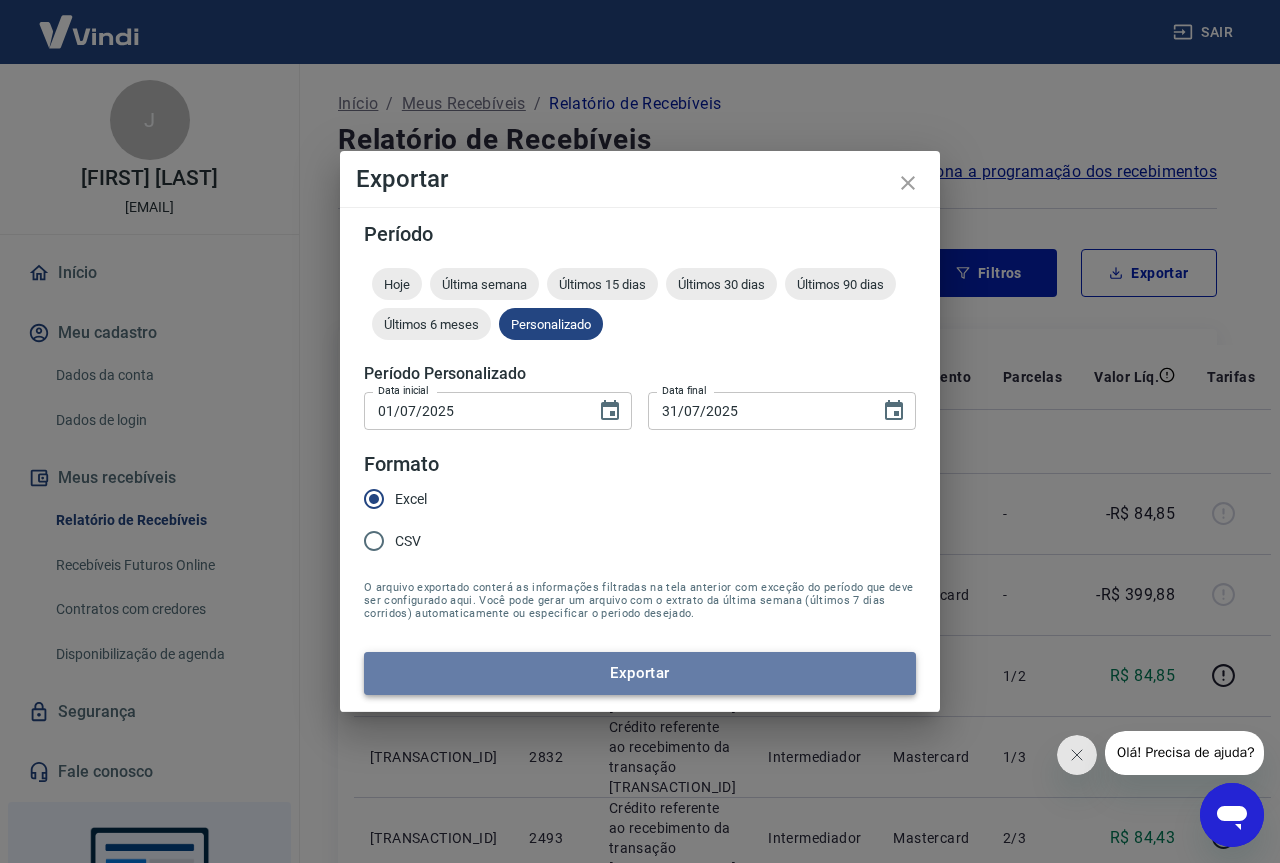 click on "Exportar" at bounding box center [640, 673] 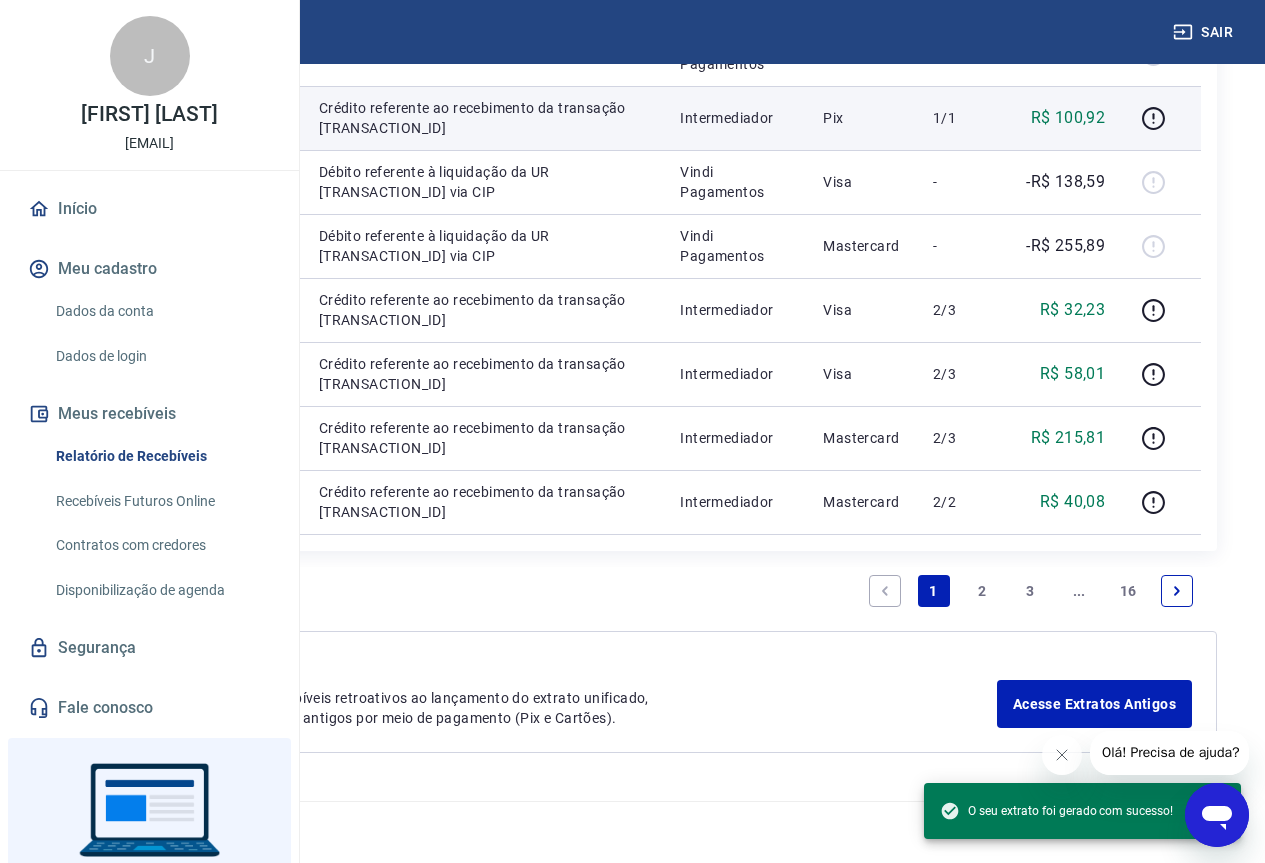 scroll, scrollTop: 2050, scrollLeft: 0, axis: vertical 